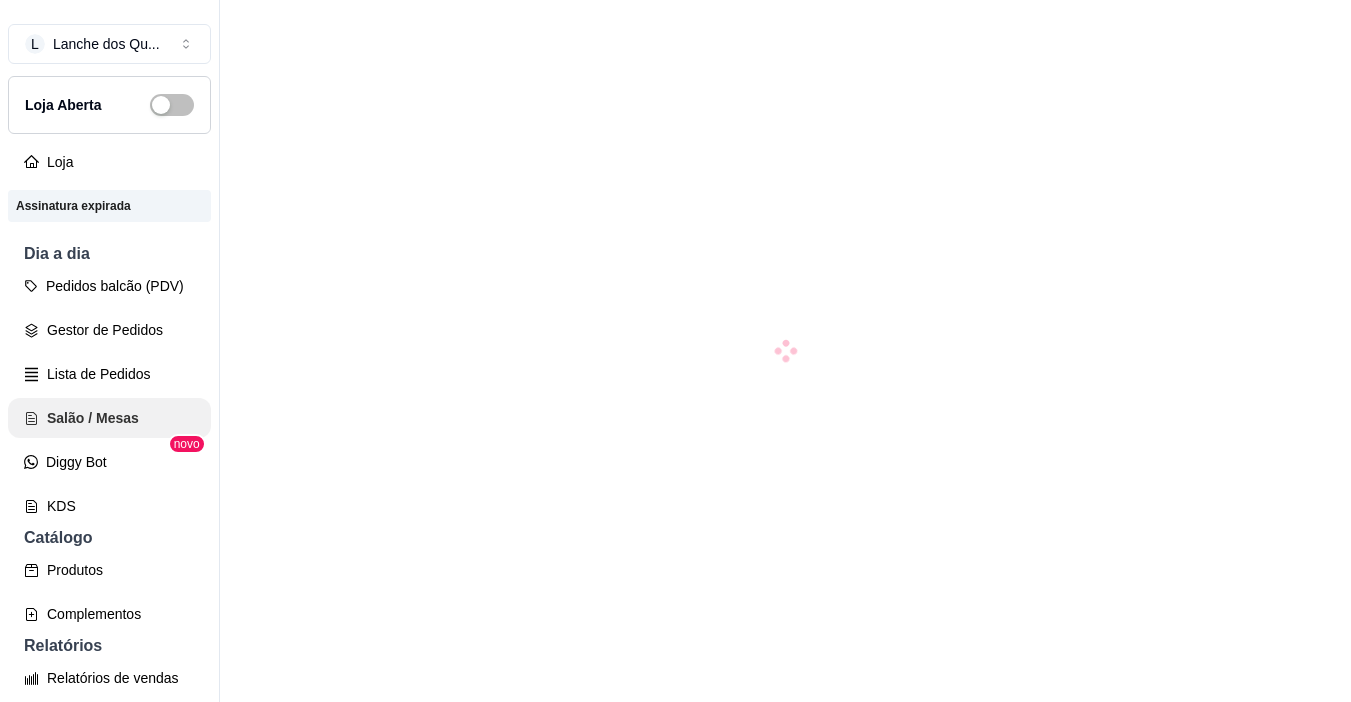 scroll, scrollTop: 0, scrollLeft: 0, axis: both 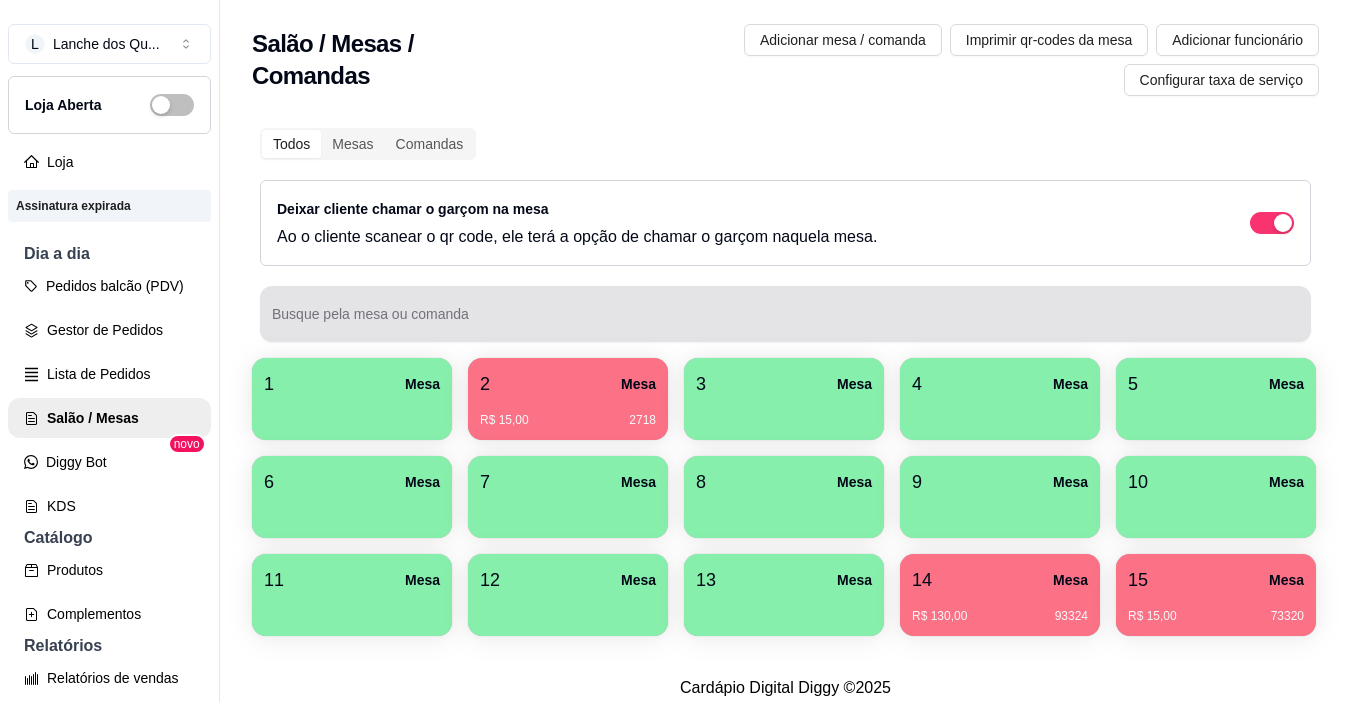 click on "Busque pela mesa ou comanda" at bounding box center (785, 314) 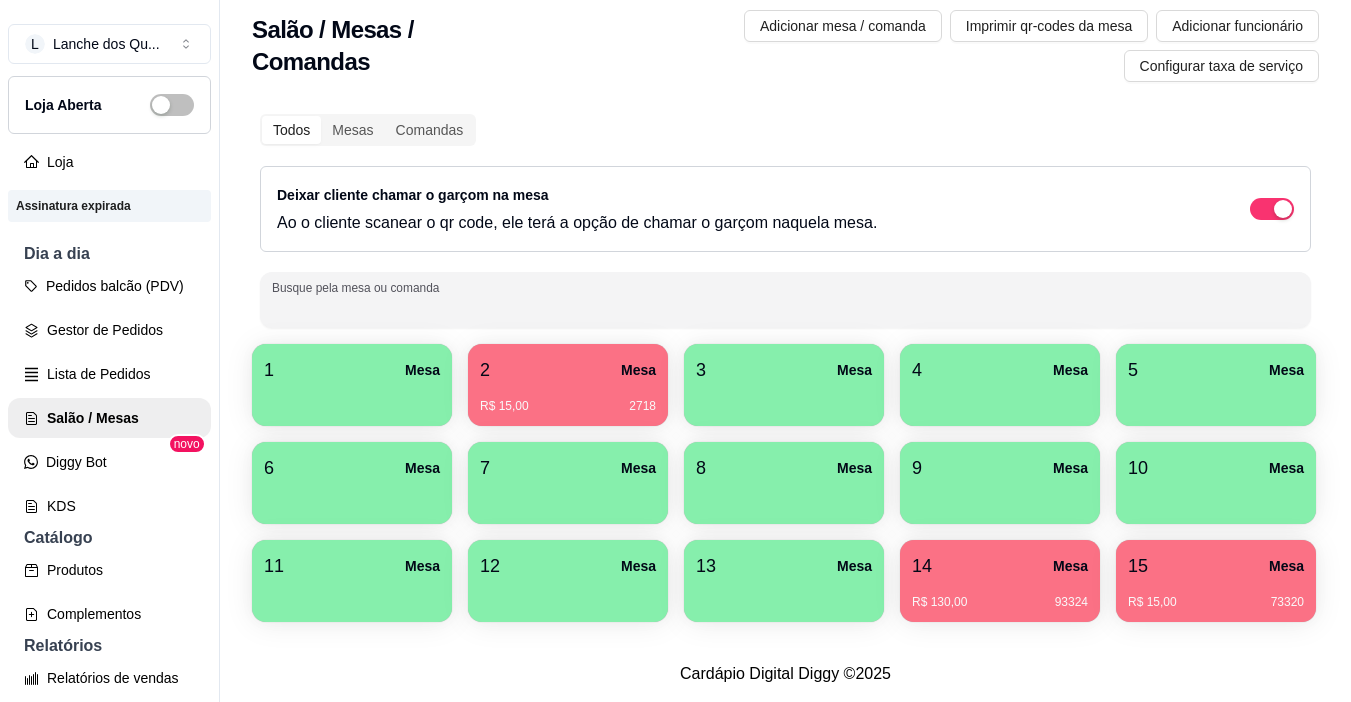 scroll, scrollTop: 100, scrollLeft: 0, axis: vertical 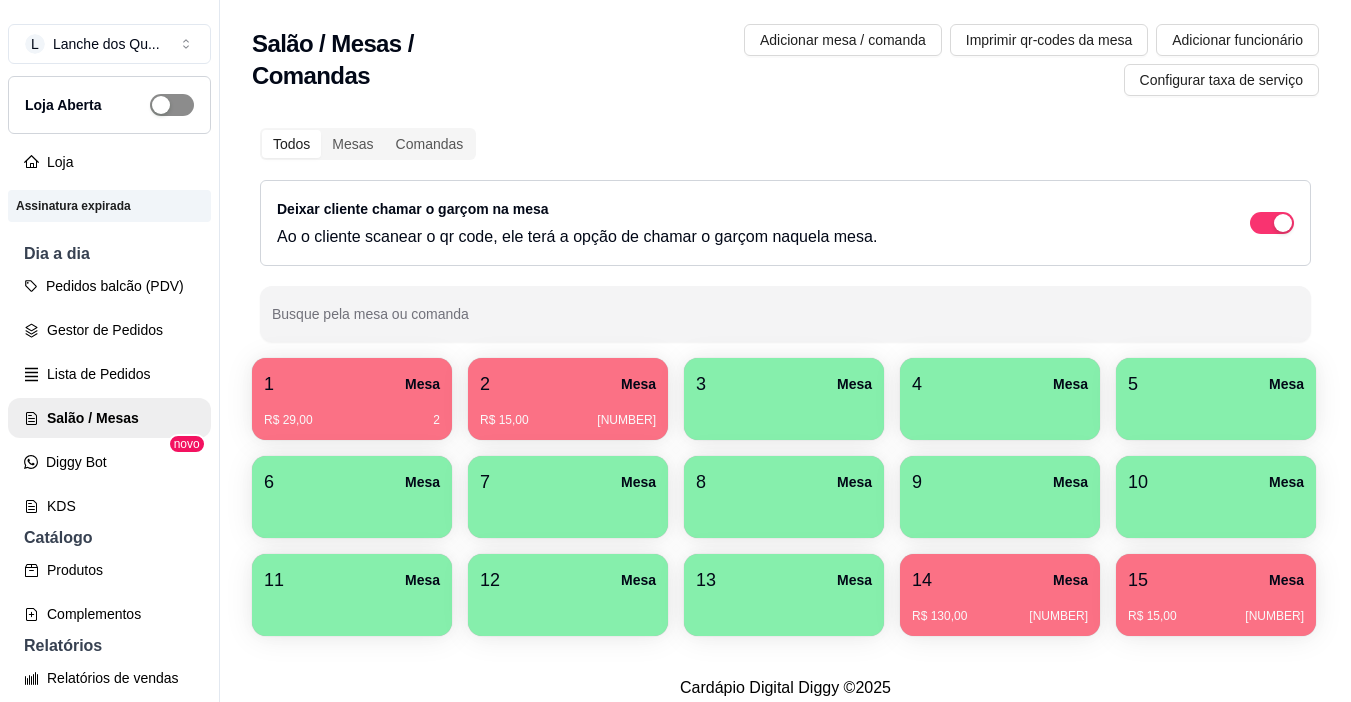click at bounding box center (172, 105) 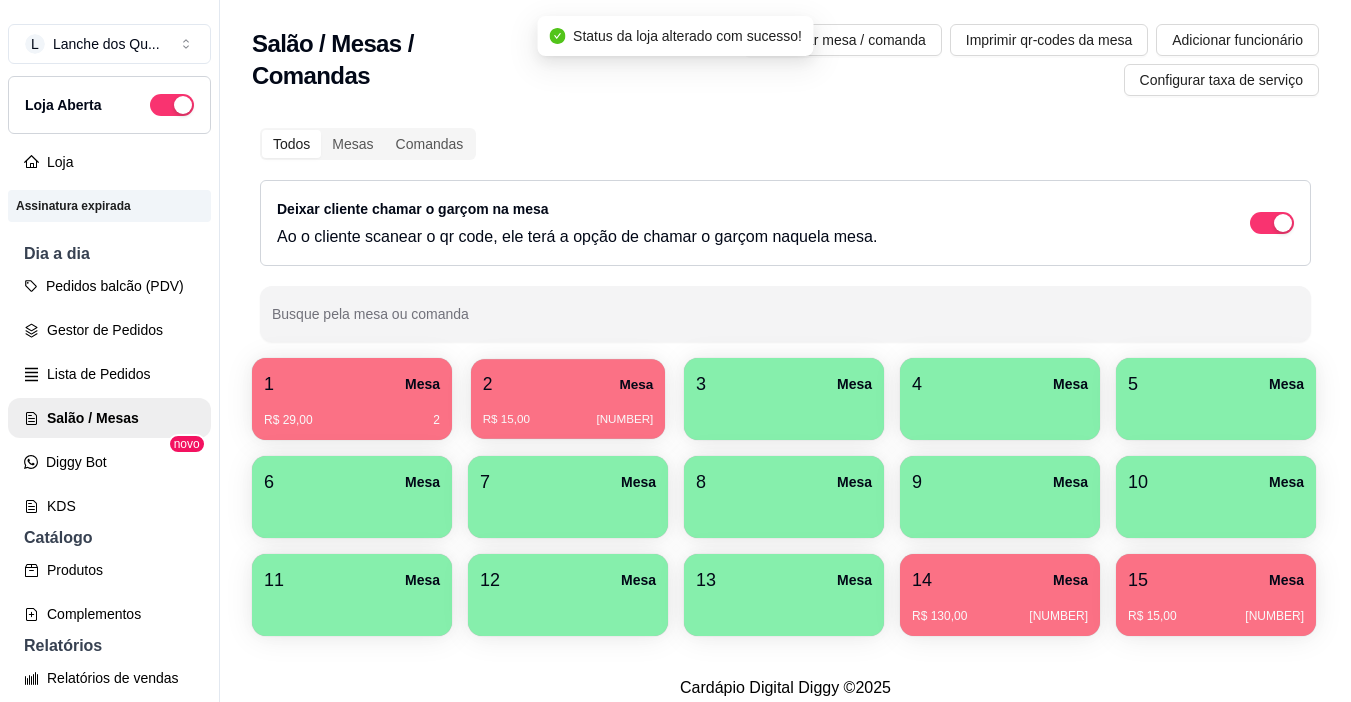 click on "2 Mesa" at bounding box center (568, 384) 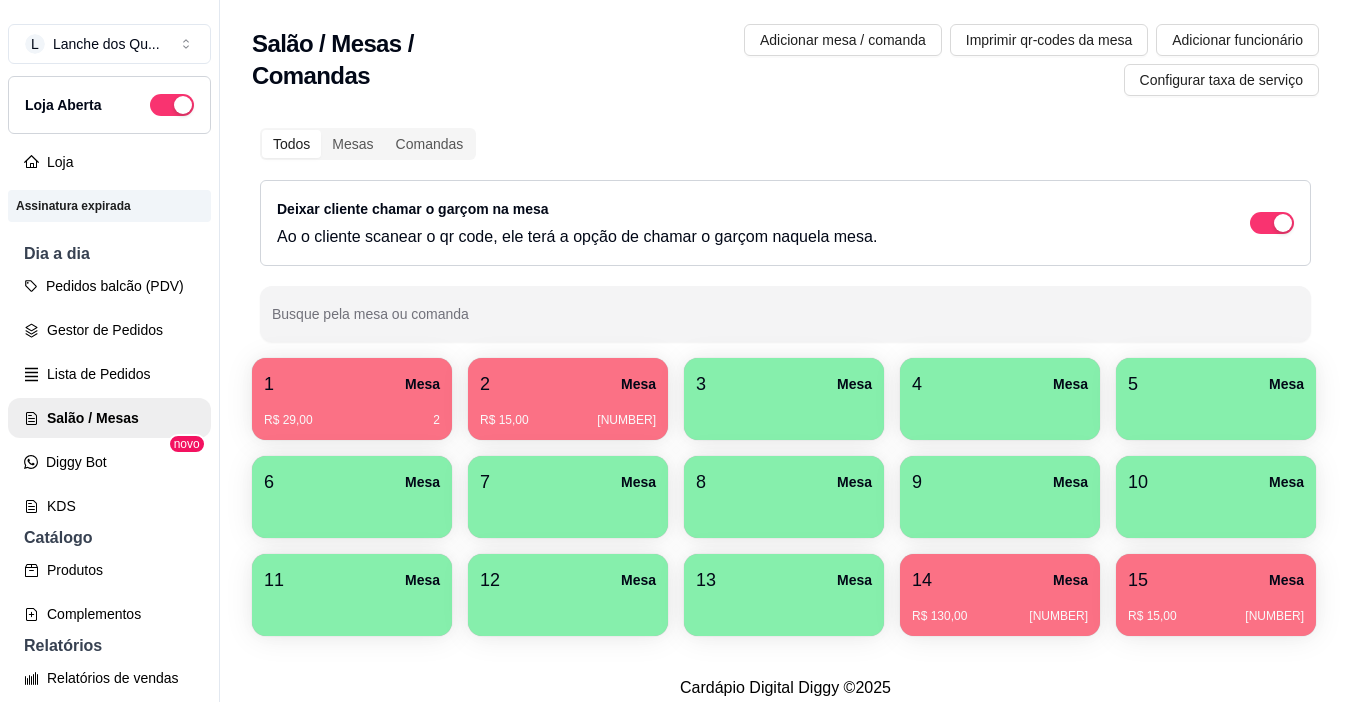 click on "R$ 29,00 2" at bounding box center [352, 413] 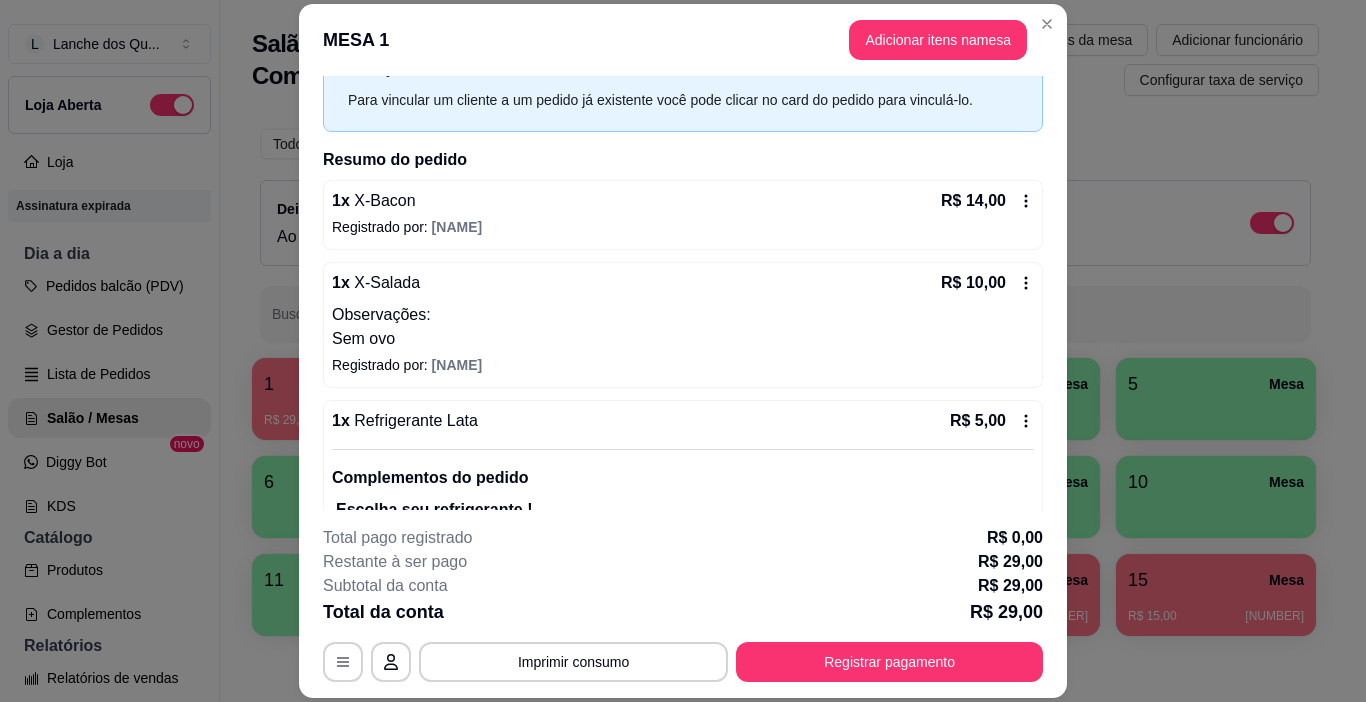 scroll, scrollTop: 165, scrollLeft: 0, axis: vertical 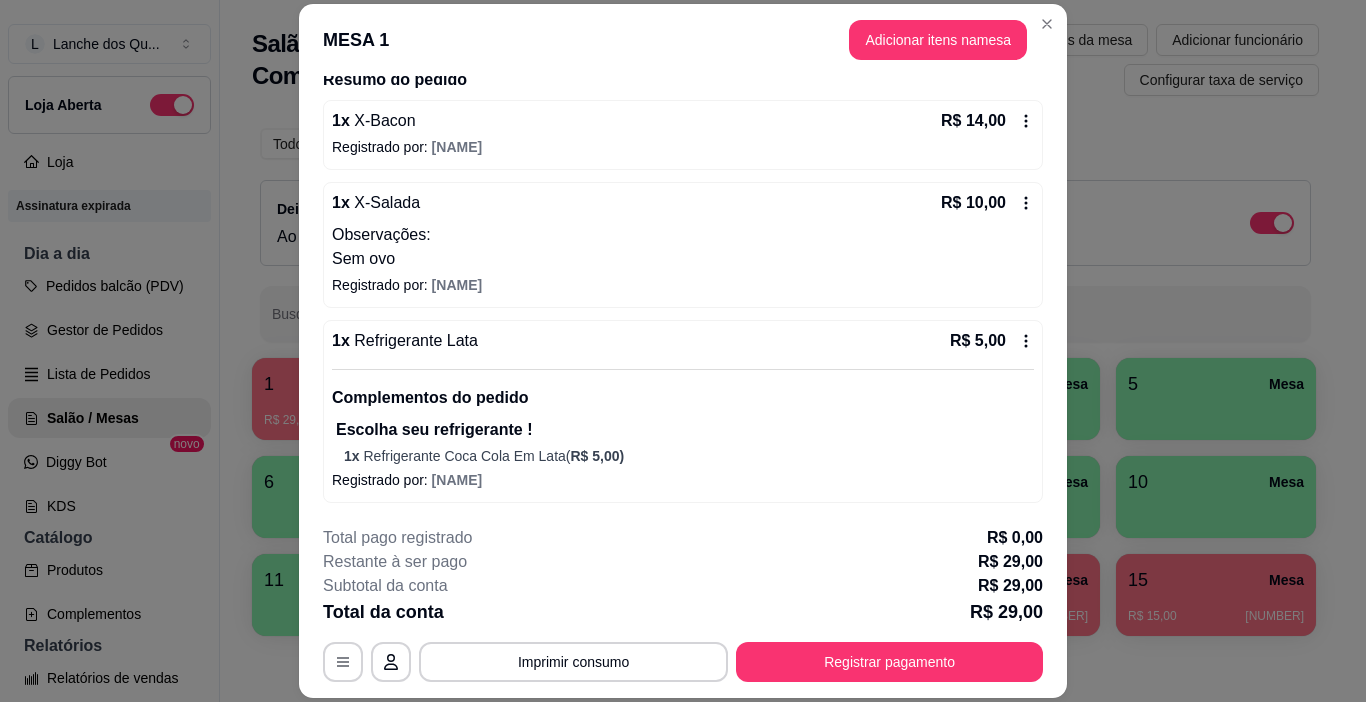 click on "Sem ovo" at bounding box center (683, 259) 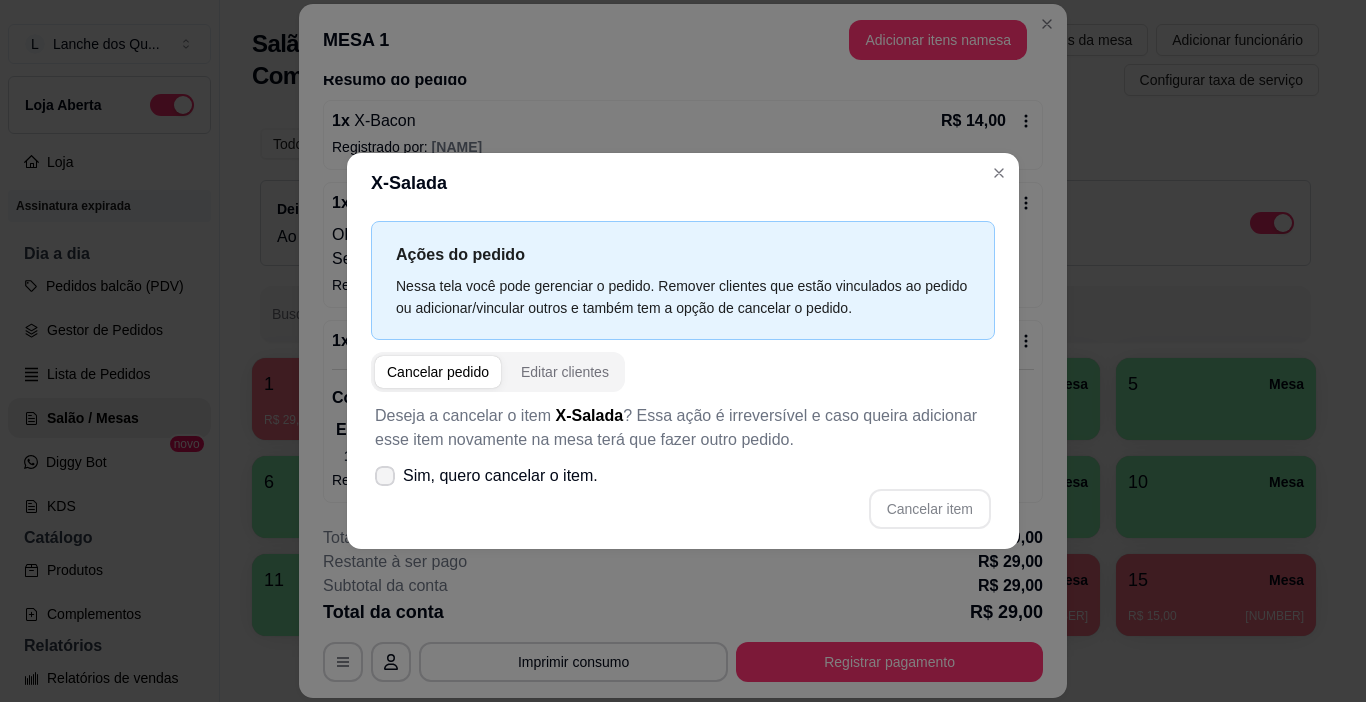 click at bounding box center [385, 476] 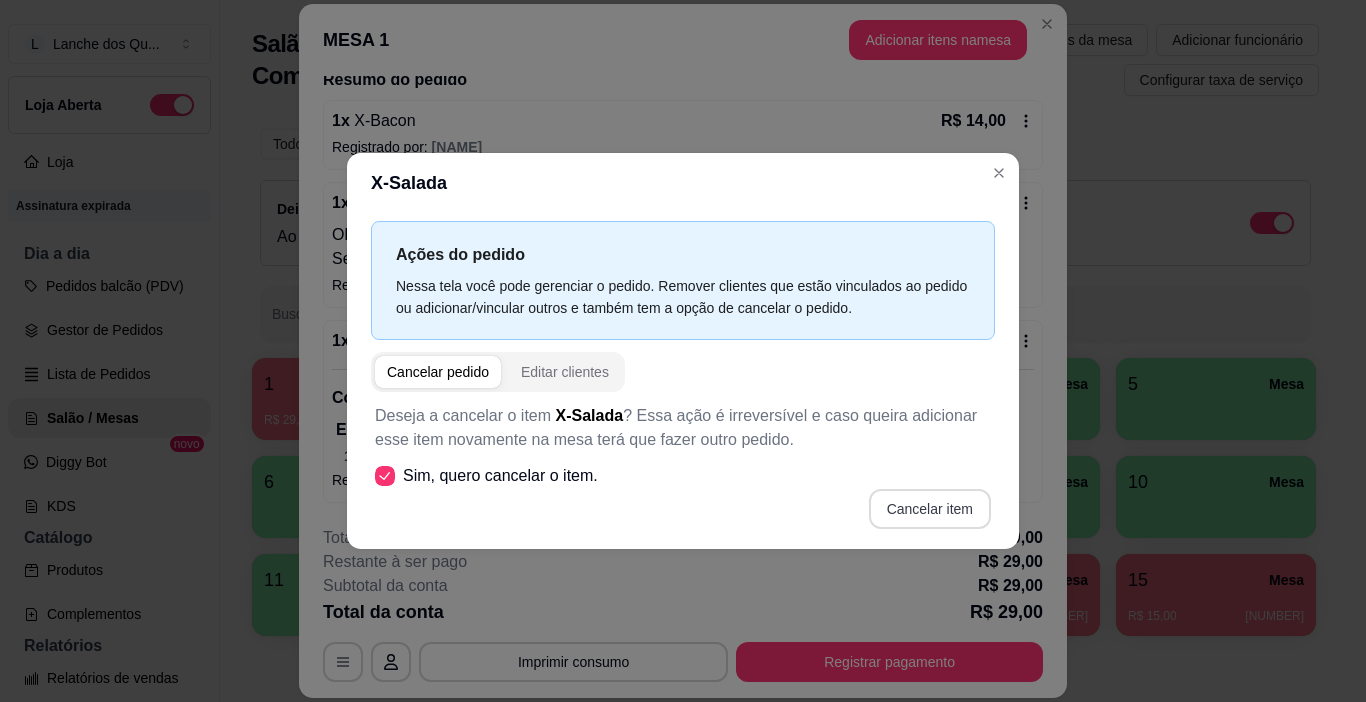 click on "Cancelar item" at bounding box center [930, 509] 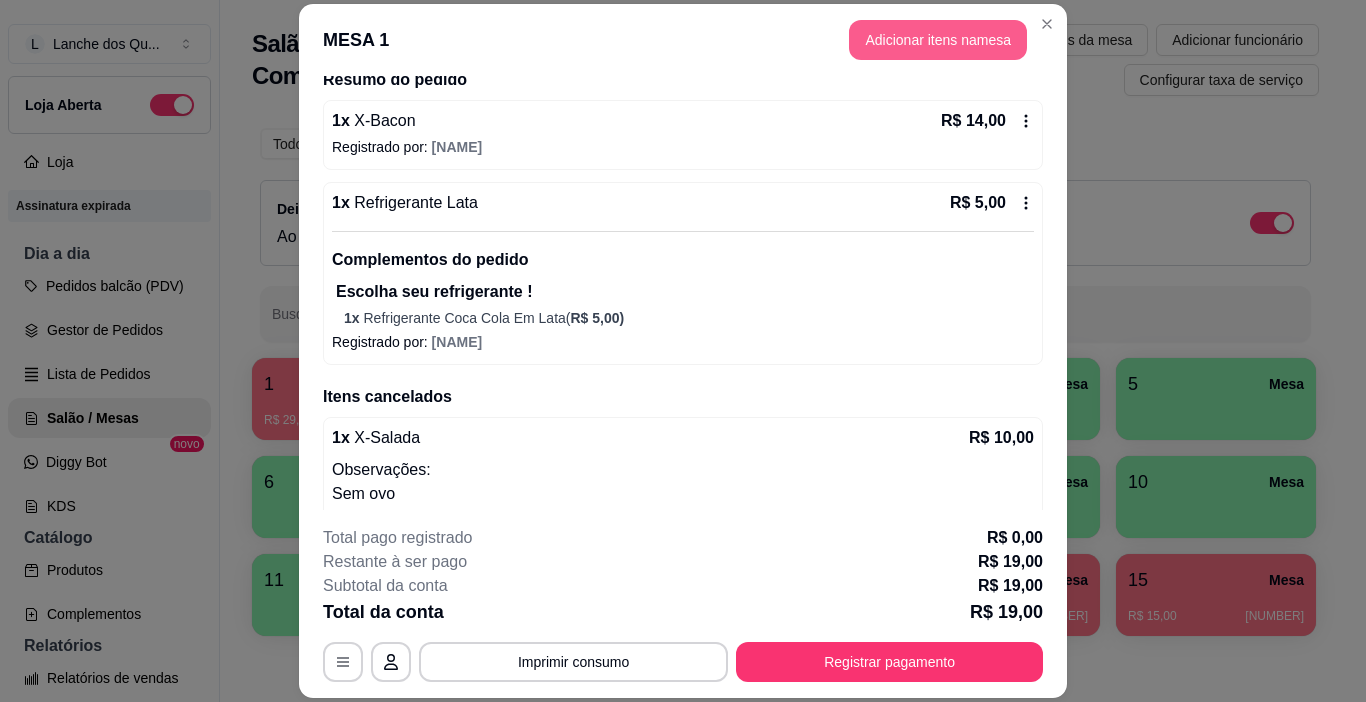 click on "Adicionar itens na  mesa" at bounding box center [938, 40] 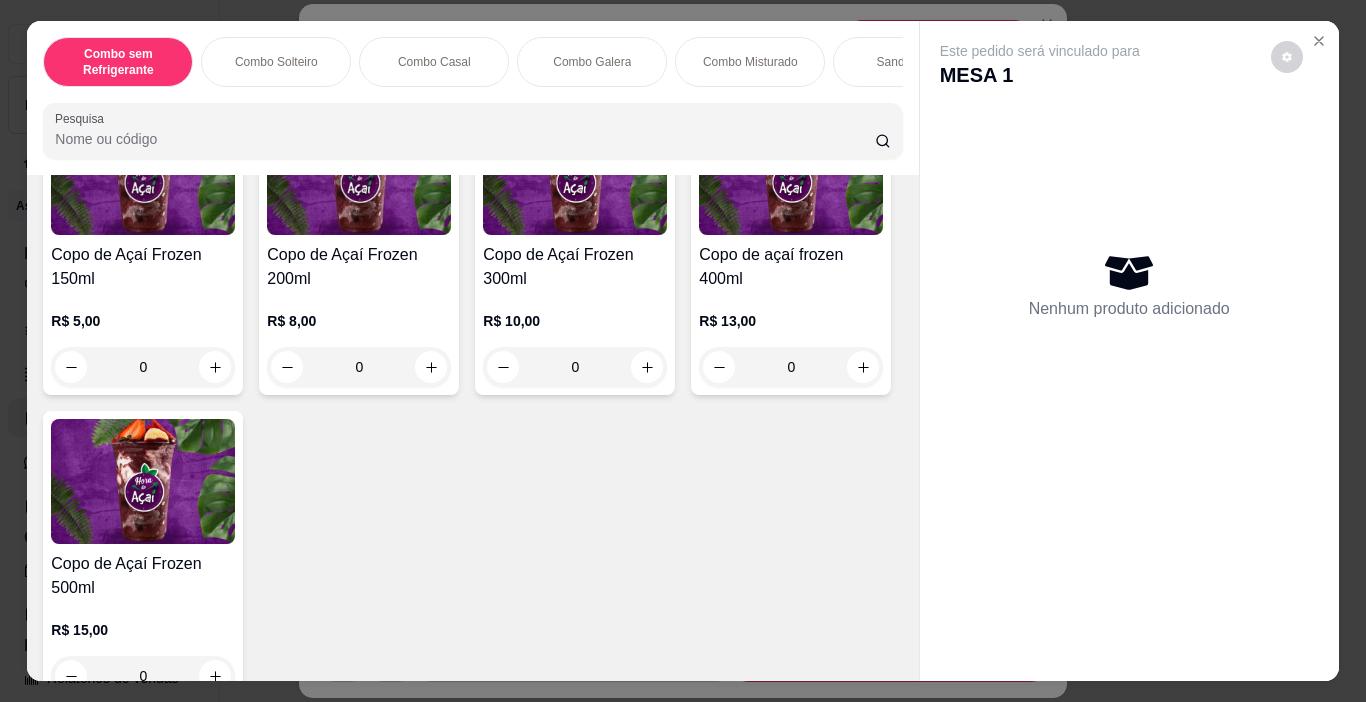 scroll, scrollTop: 4100, scrollLeft: 0, axis: vertical 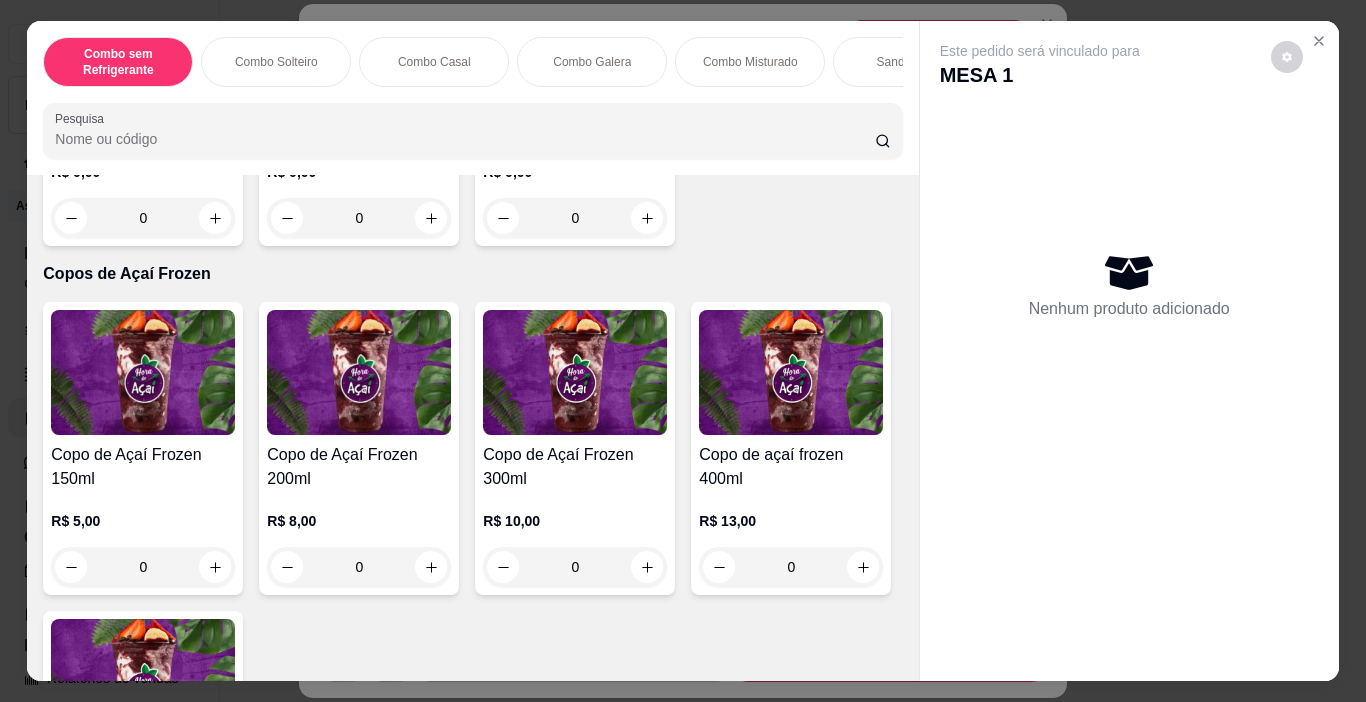 click at bounding box center (359, -302) 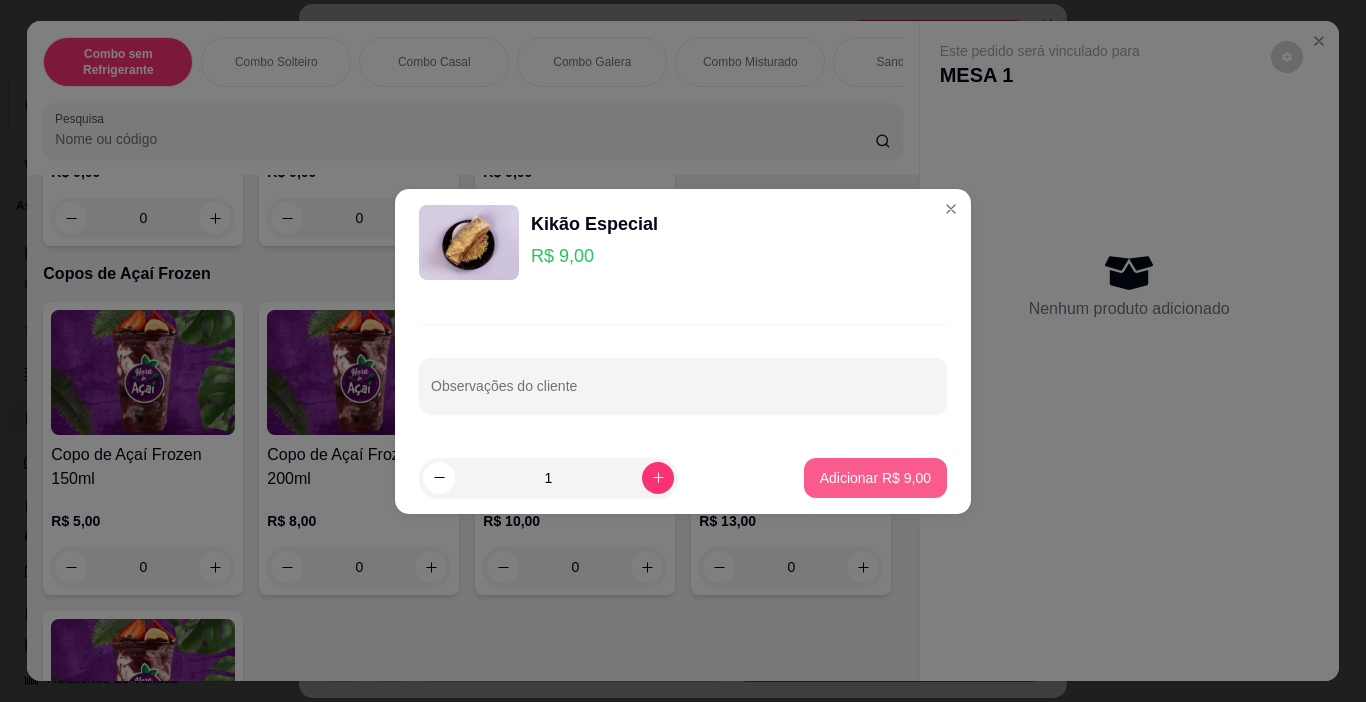 click on "Adicionar   R$ 9,00" at bounding box center [875, 478] 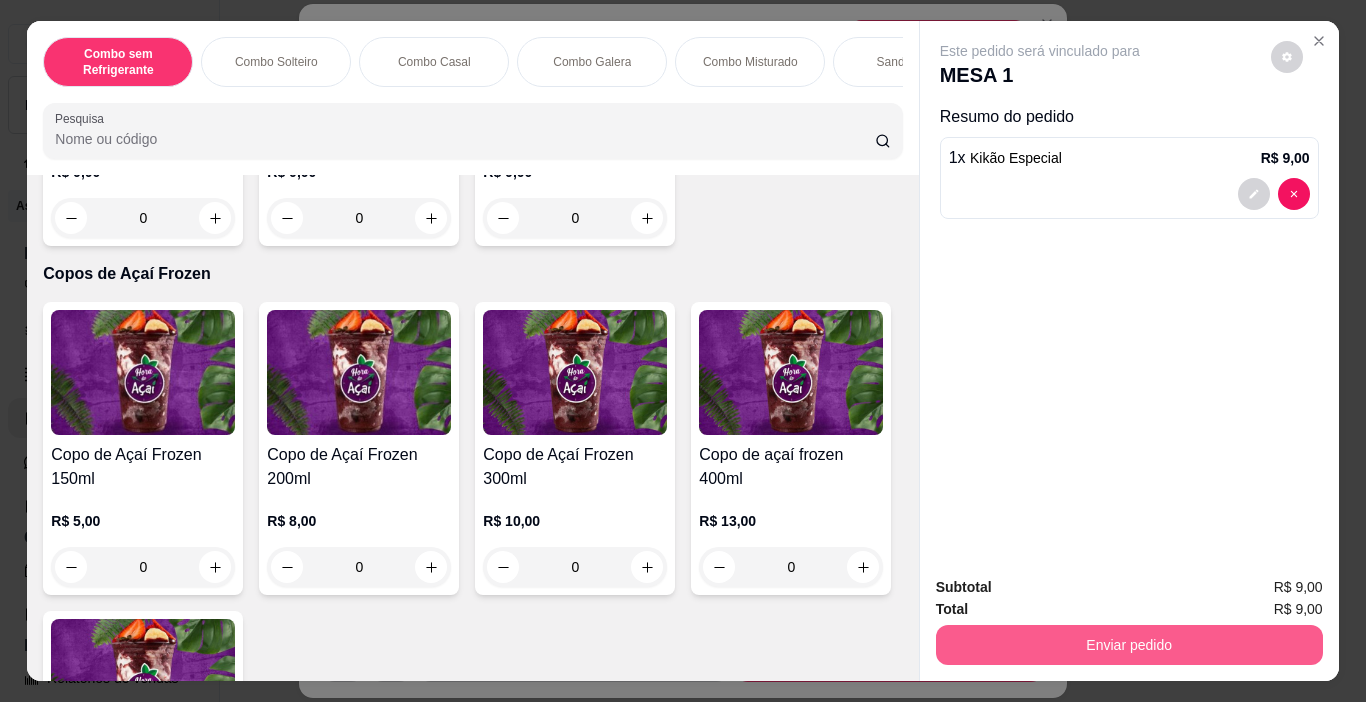 click on "Enviar pedido" at bounding box center (1129, 645) 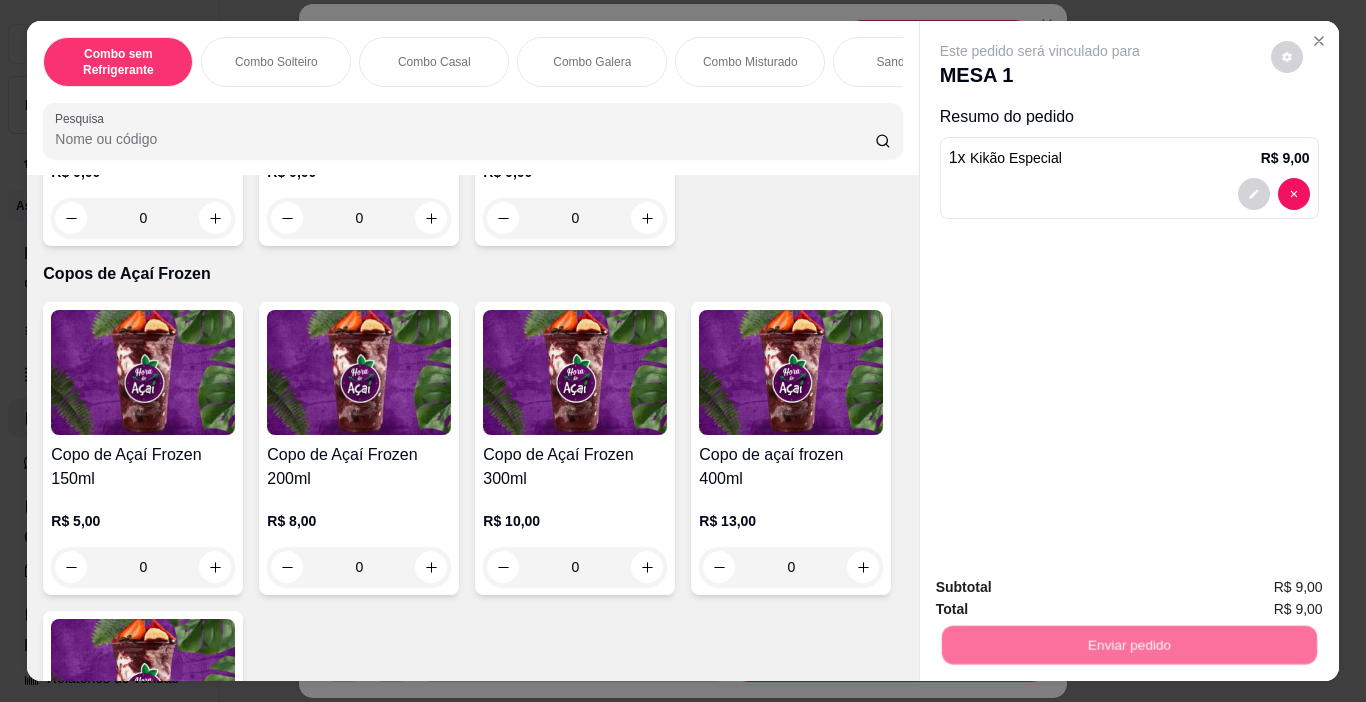 click on "Não registrar e enviar pedido" at bounding box center [1063, 588] 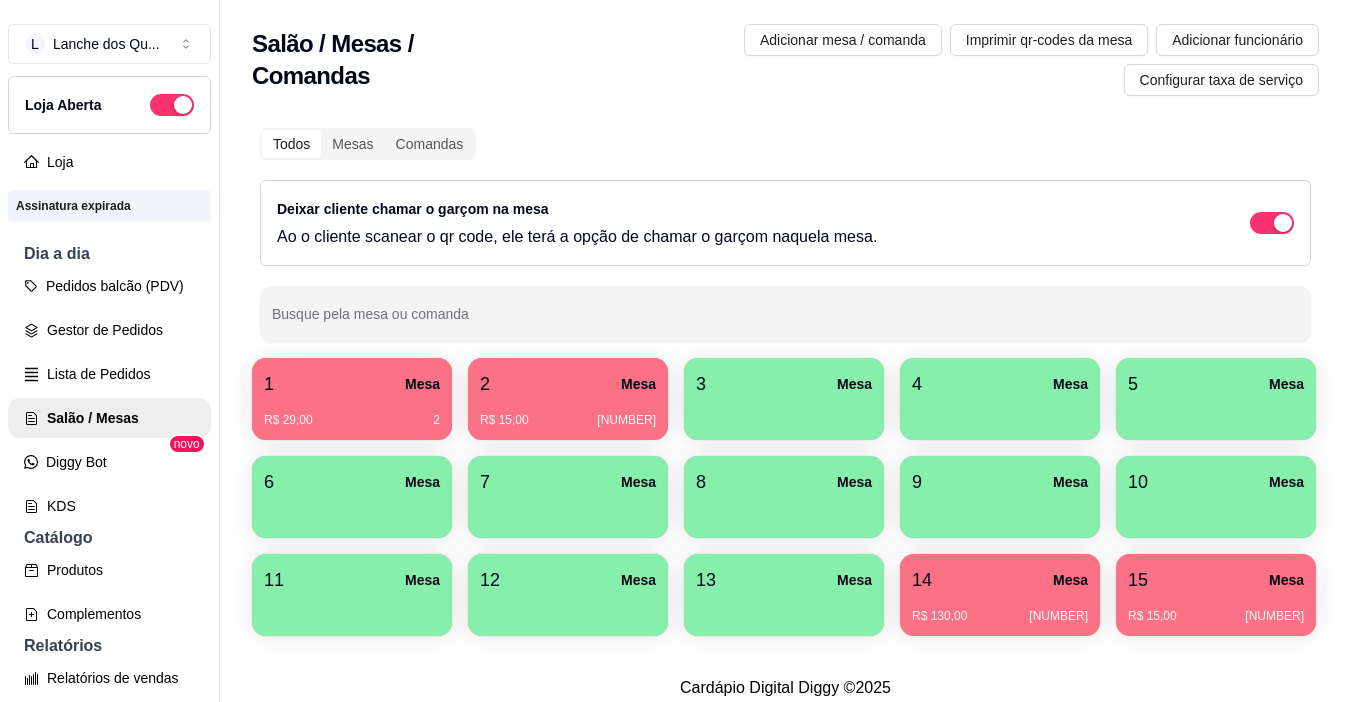 click on "R$ 29,00 2" at bounding box center (352, 420) 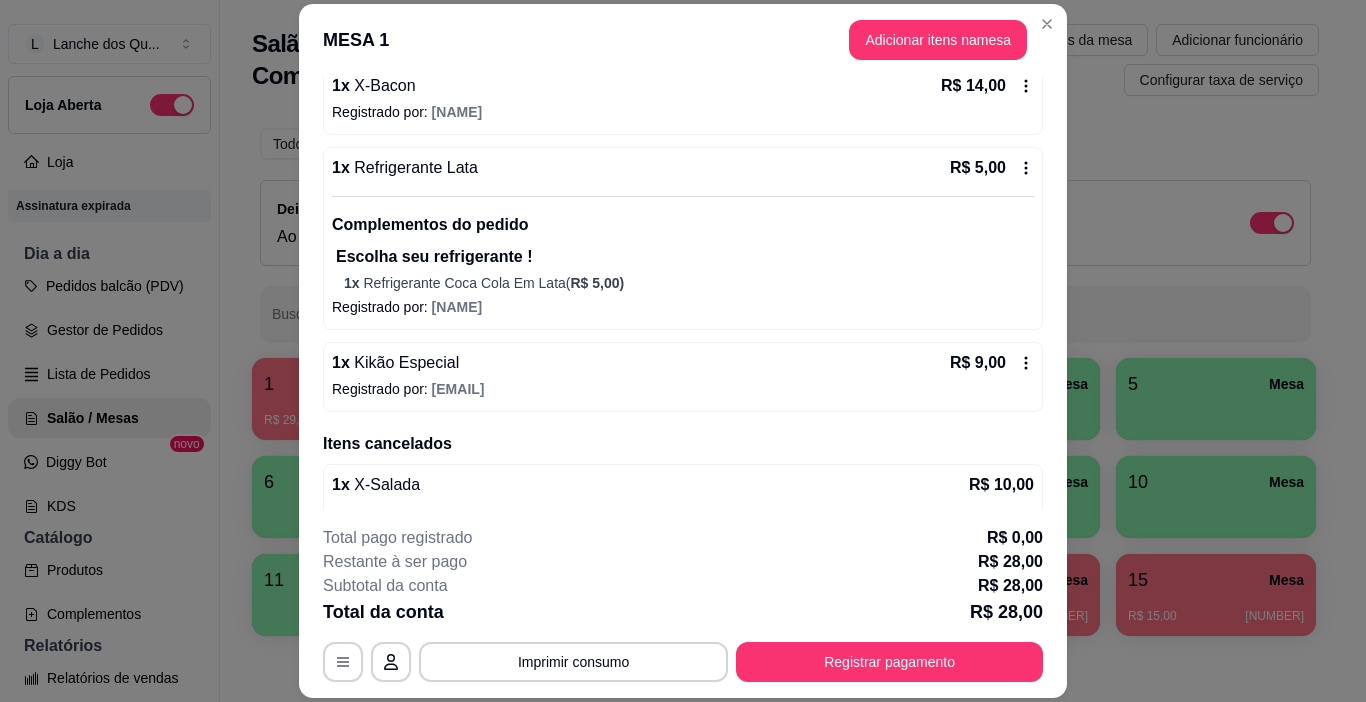 scroll, scrollTop: 279, scrollLeft: 0, axis: vertical 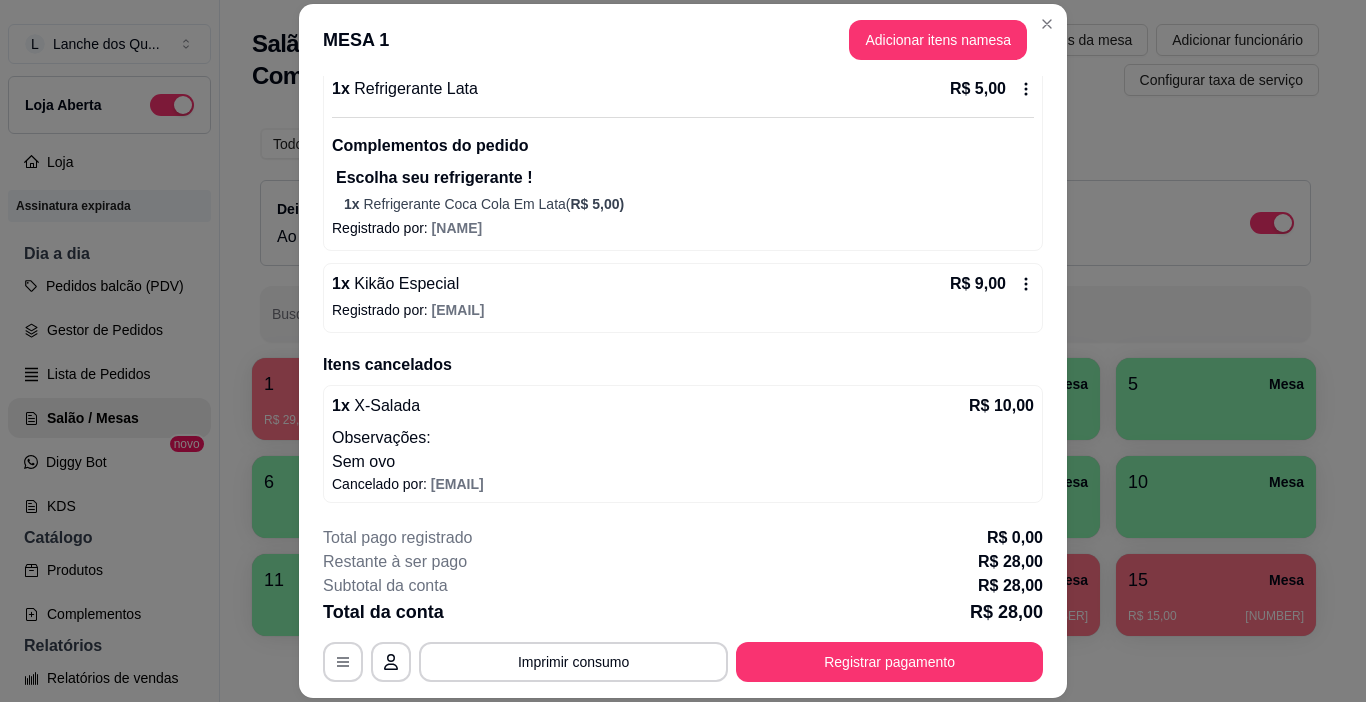 click on "R$ 5,00 )" at bounding box center (597, 204) 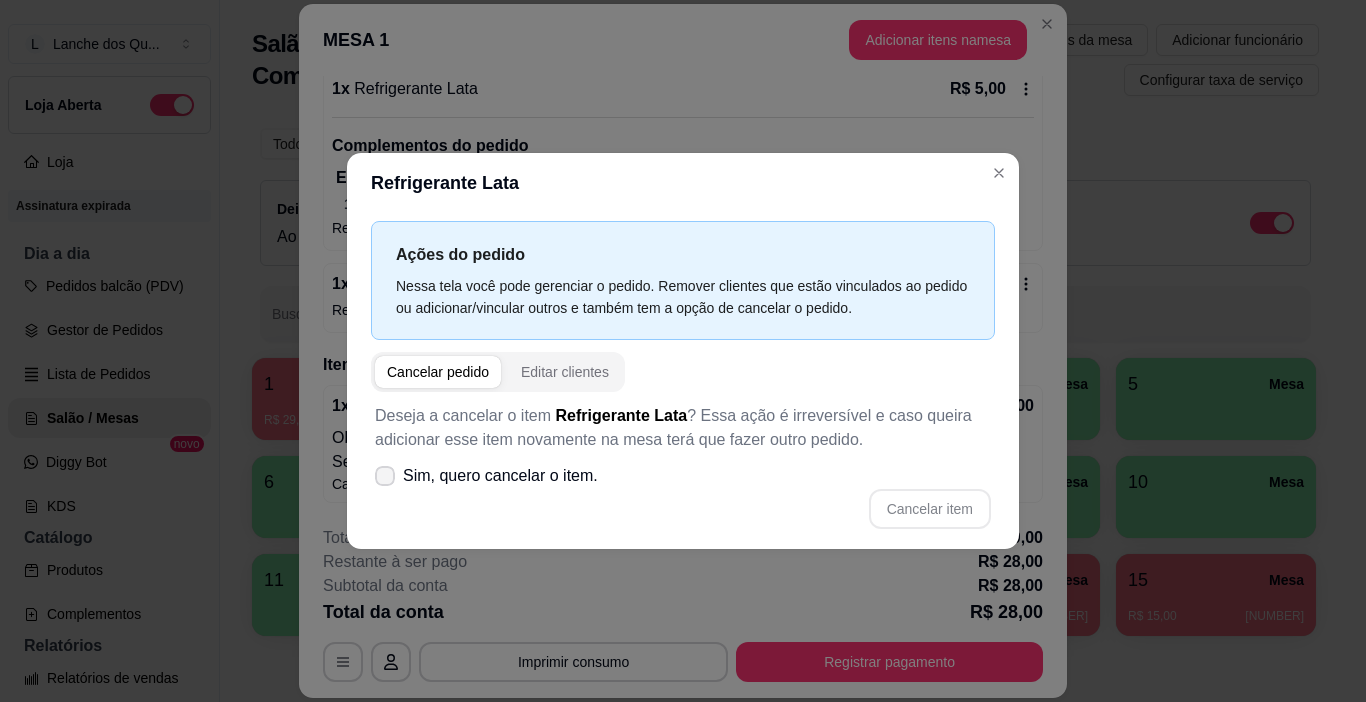 click 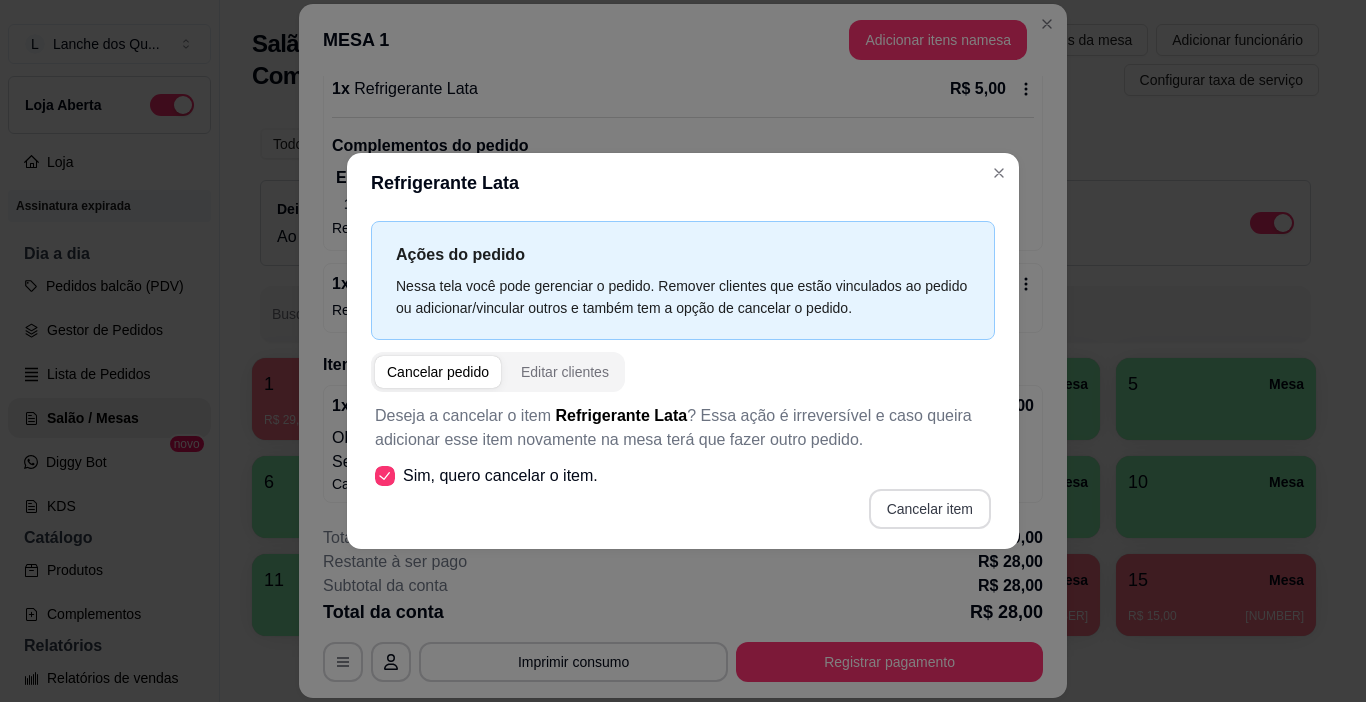 click on "Cancelar item" at bounding box center (930, 509) 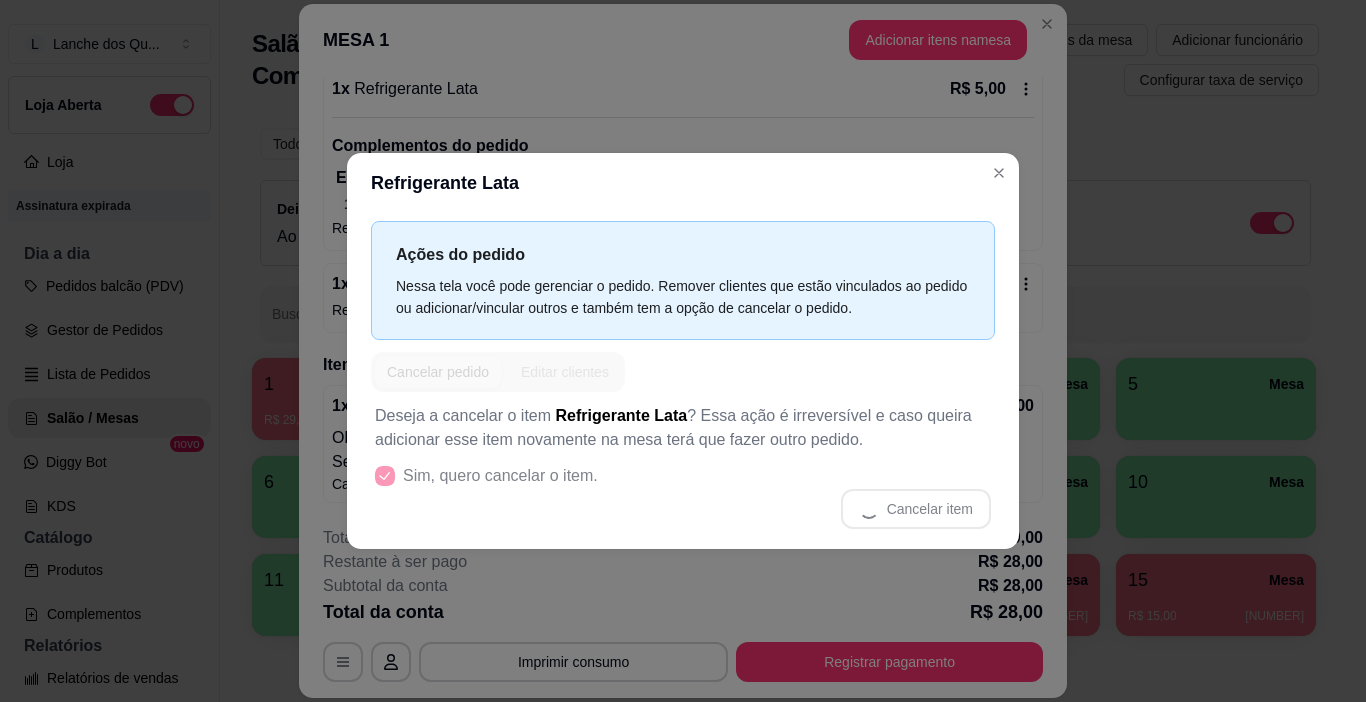 scroll, scrollTop: 271, scrollLeft: 0, axis: vertical 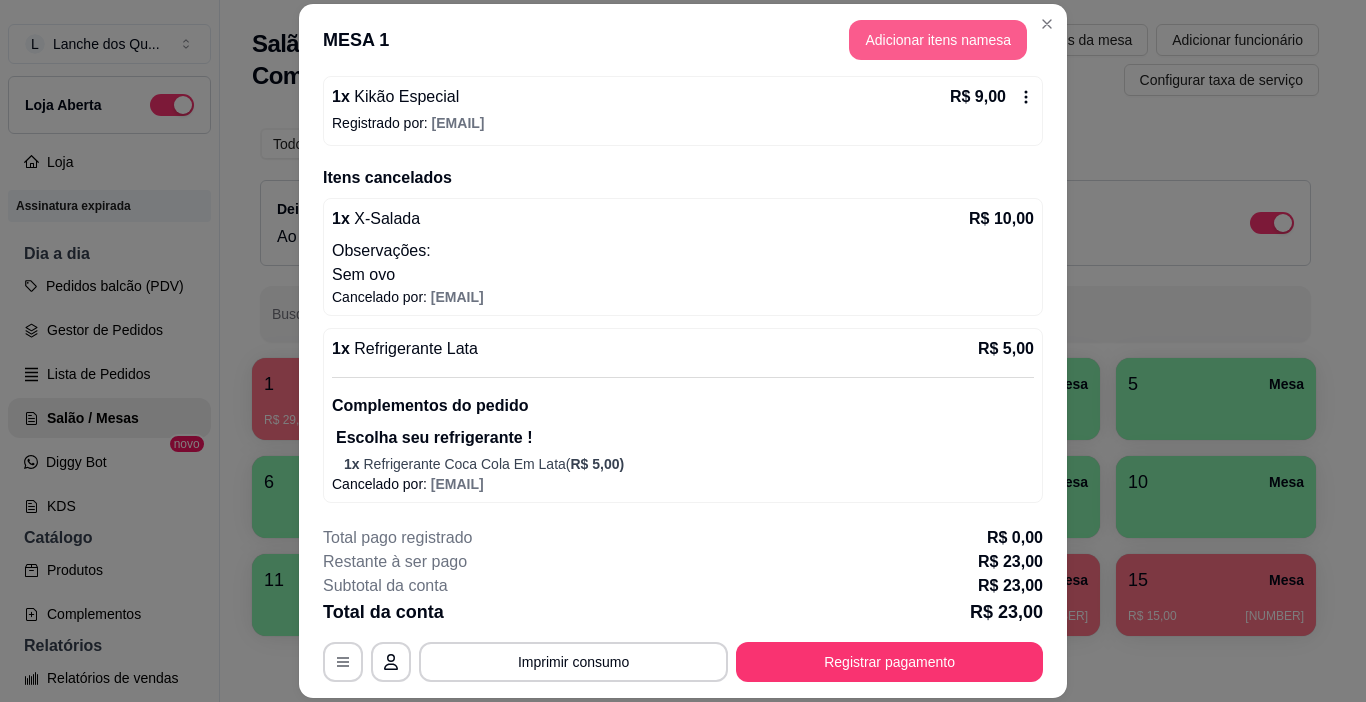 click on "Adicionar itens na  mesa" at bounding box center [938, 40] 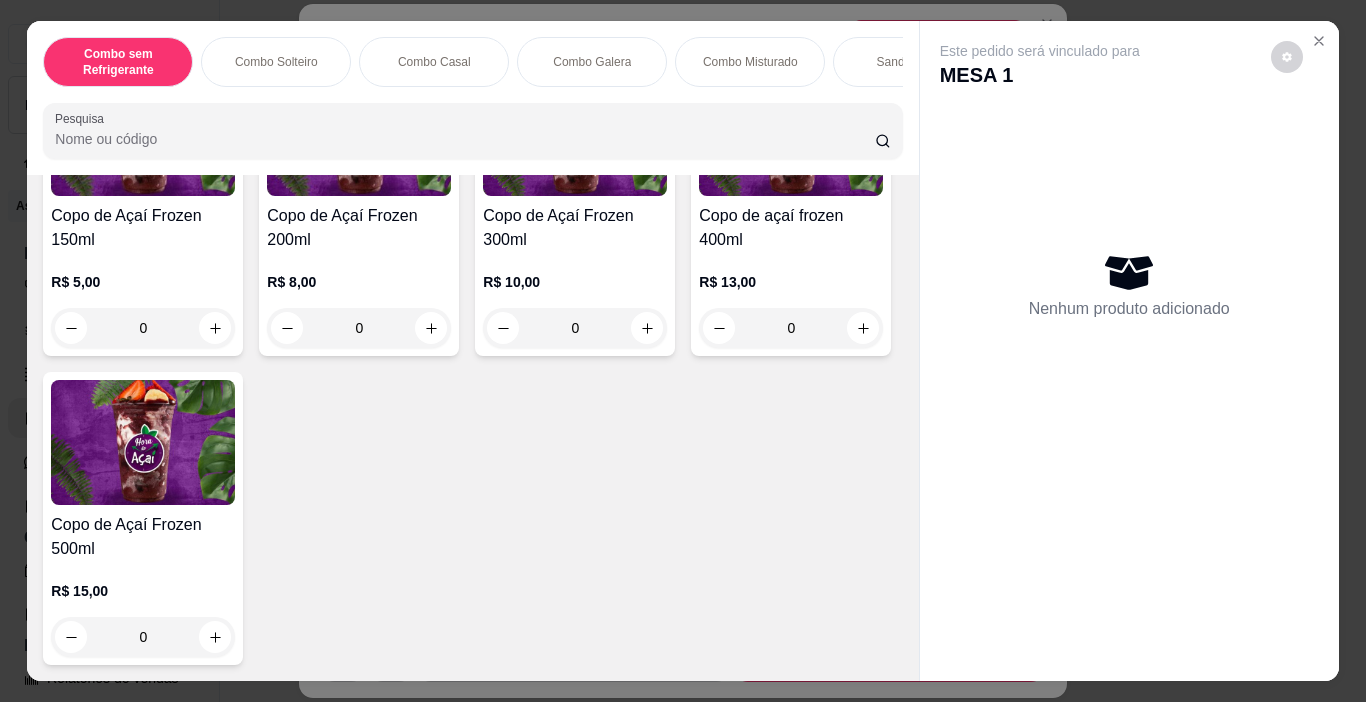 scroll, scrollTop: 4800, scrollLeft: 0, axis: vertical 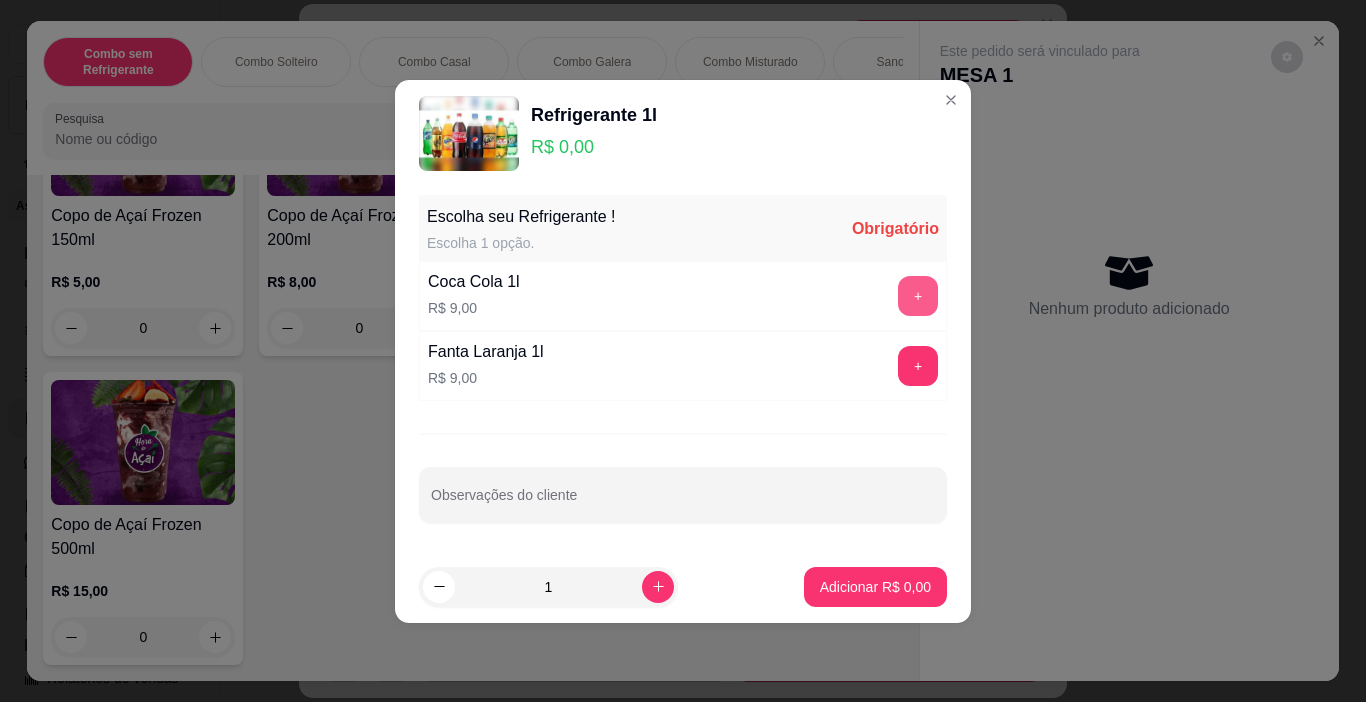 click on "+" at bounding box center (918, 296) 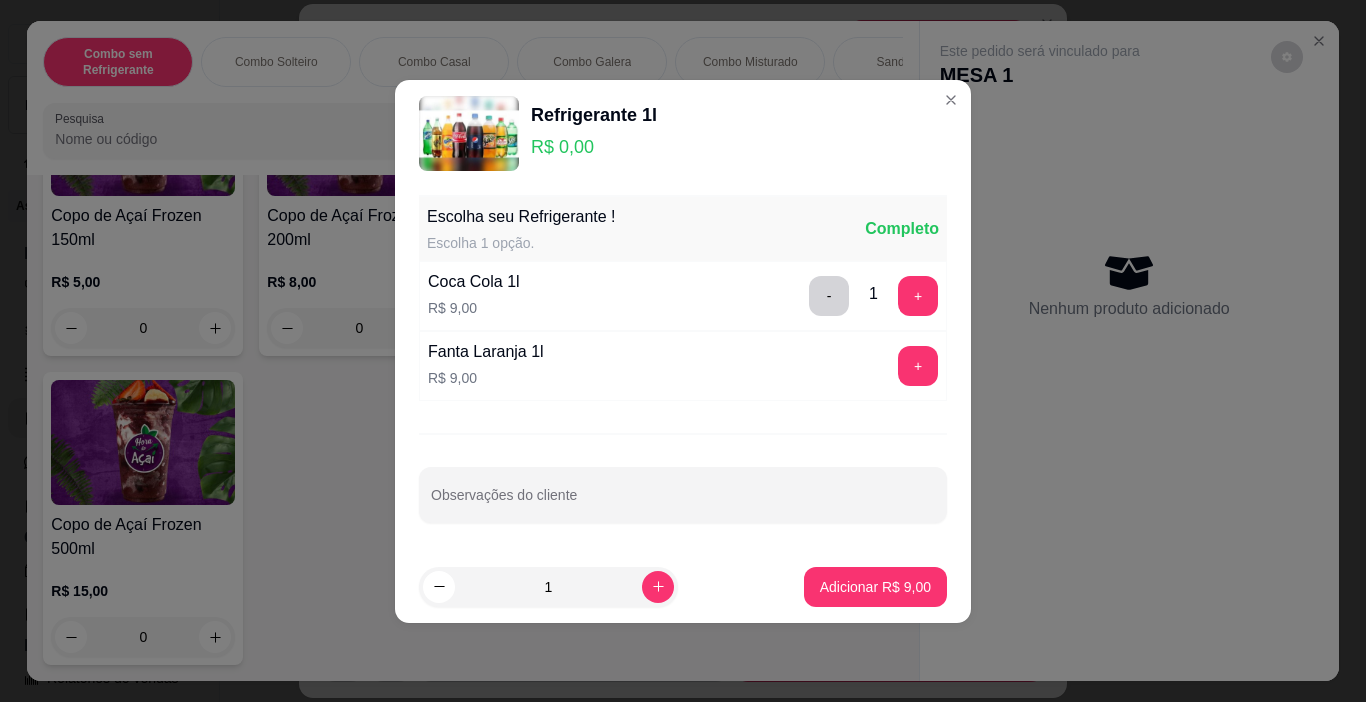 click on "Adicionar   R$ 9,00" at bounding box center (875, 587) 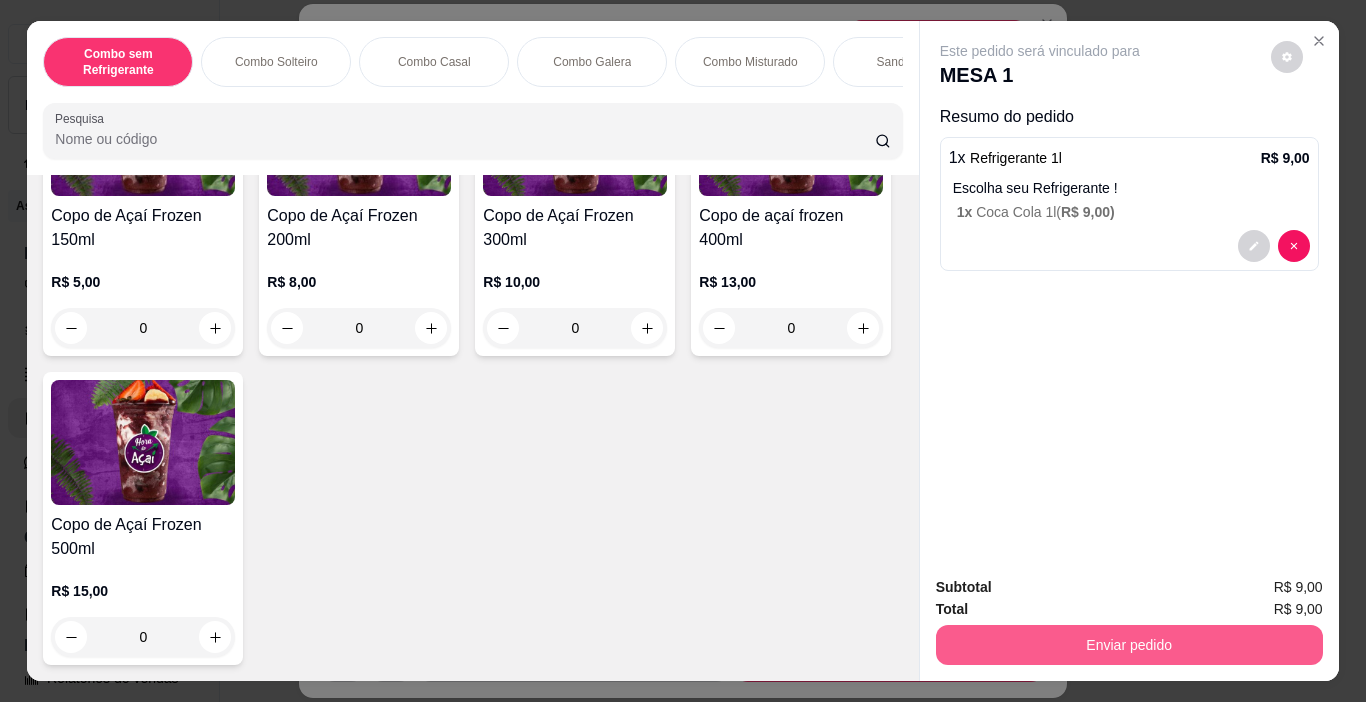 click on "Enviar pedido" at bounding box center (1129, 645) 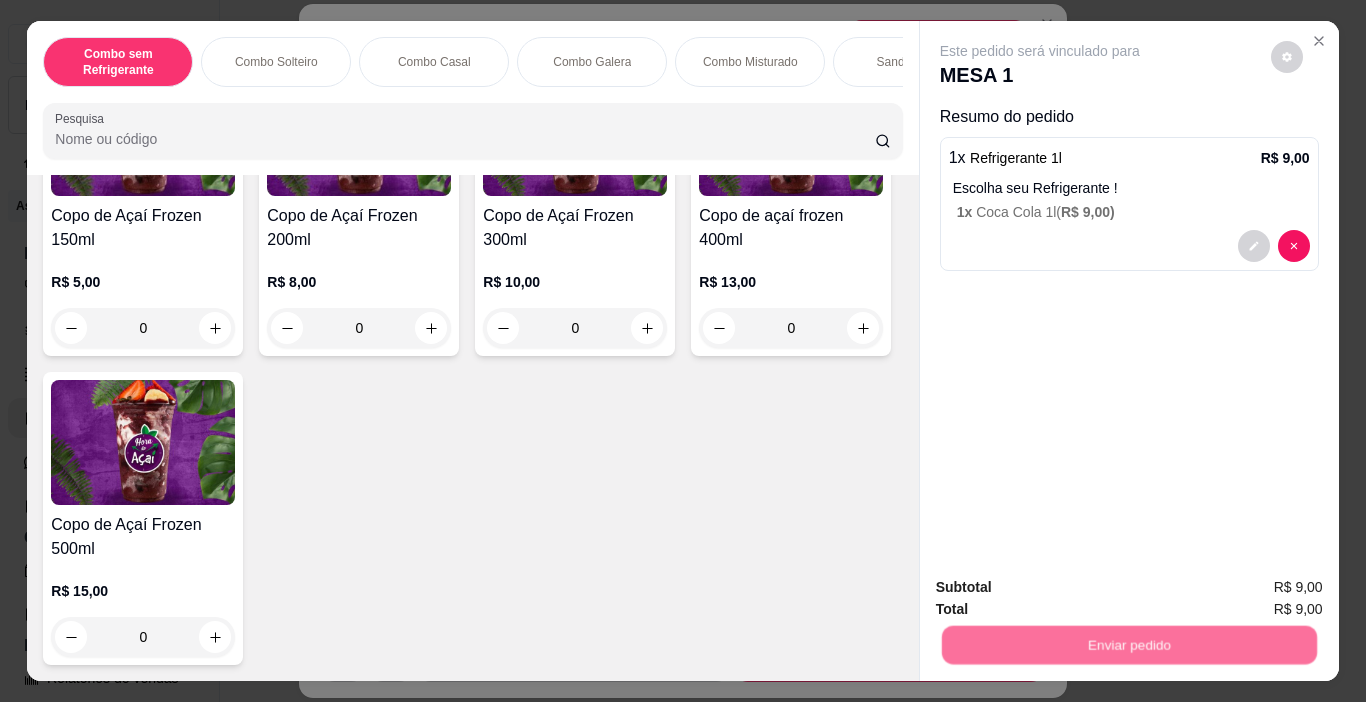 click on "Não registrar e enviar pedido" at bounding box center (1063, 588) 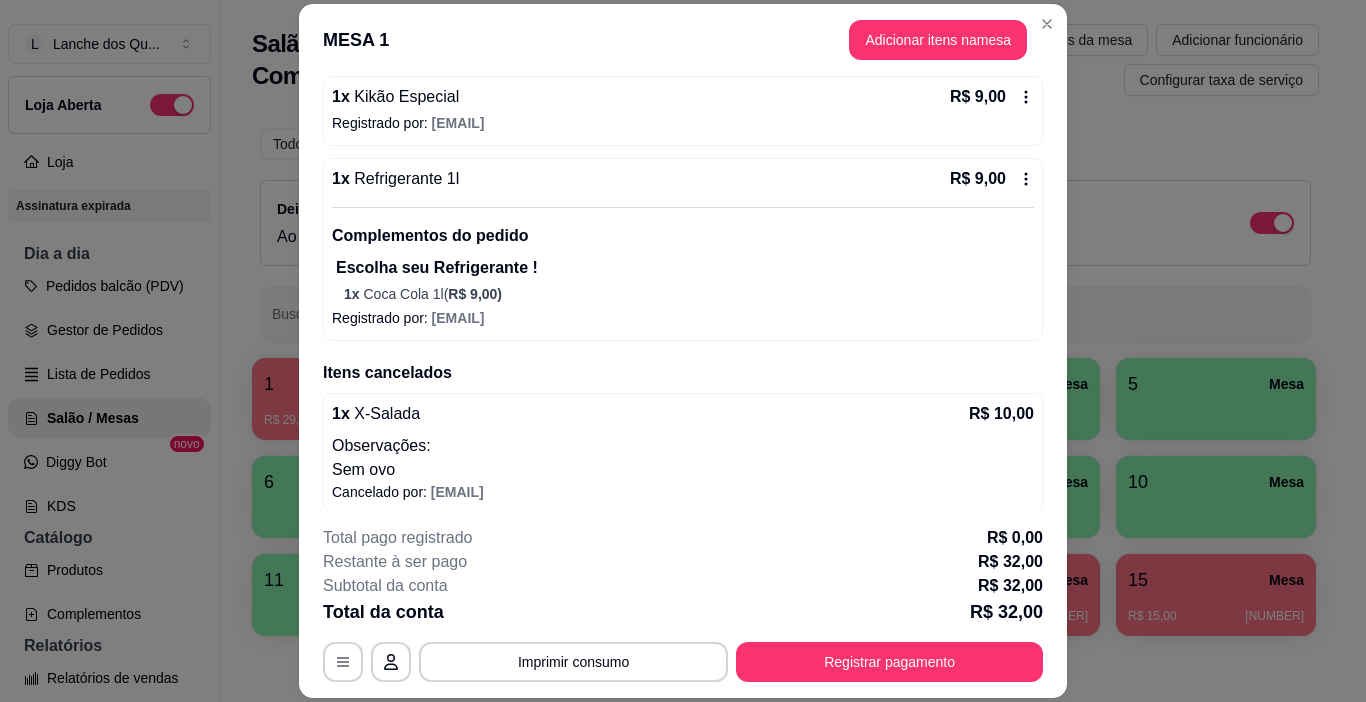 scroll, scrollTop: 279, scrollLeft: 0, axis: vertical 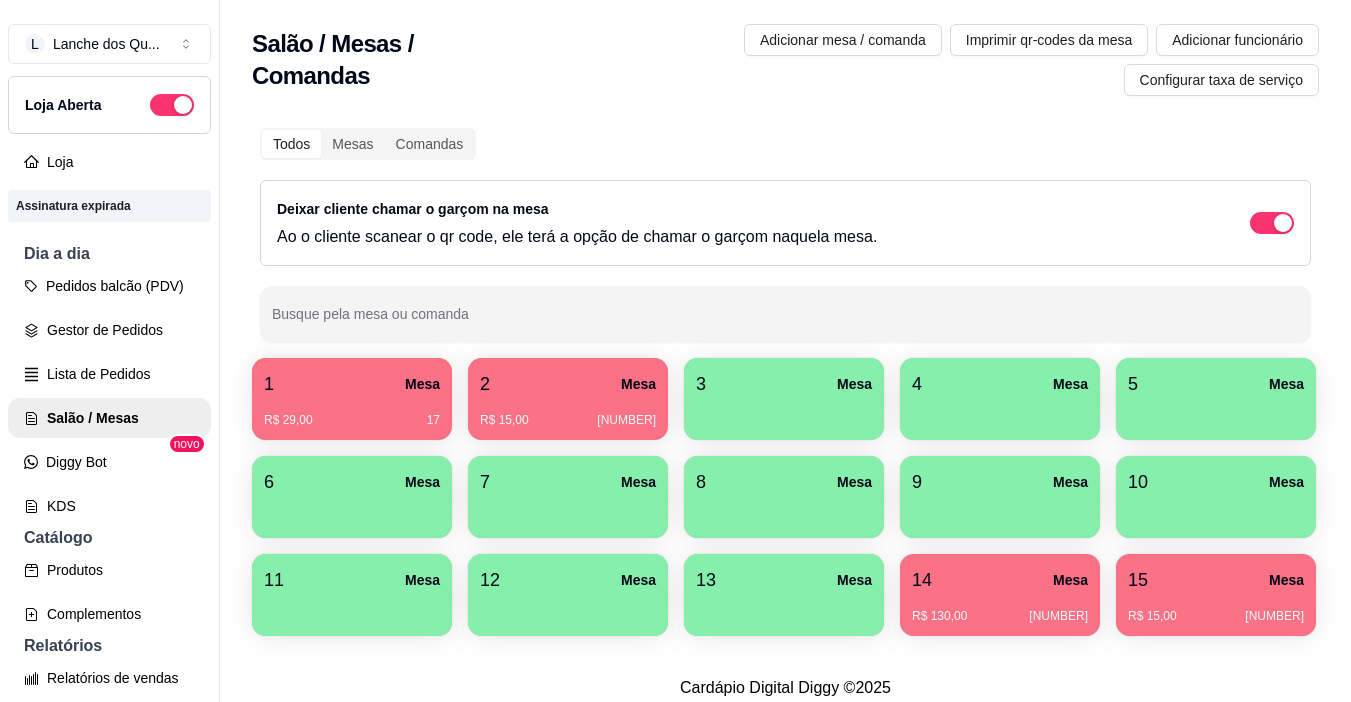 click on "1 Mesa R$ 29,00 17" at bounding box center [352, 399] 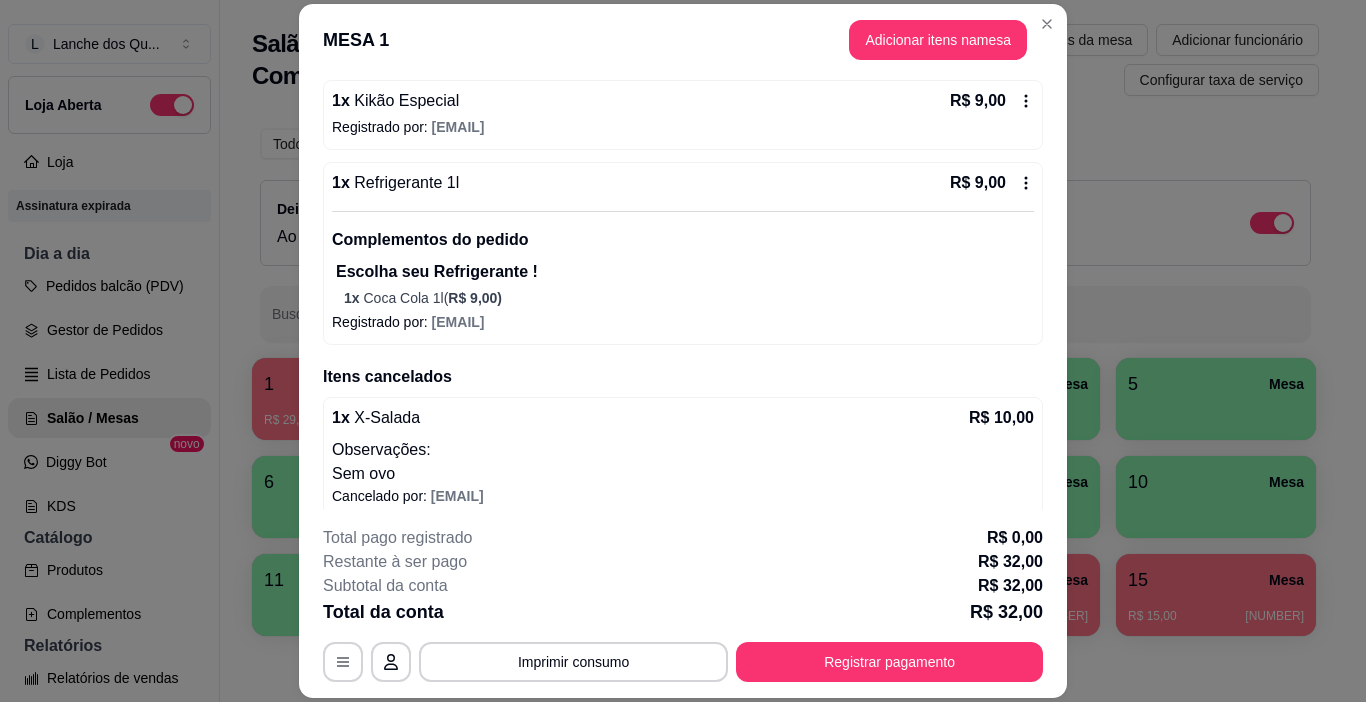 scroll, scrollTop: 466, scrollLeft: 0, axis: vertical 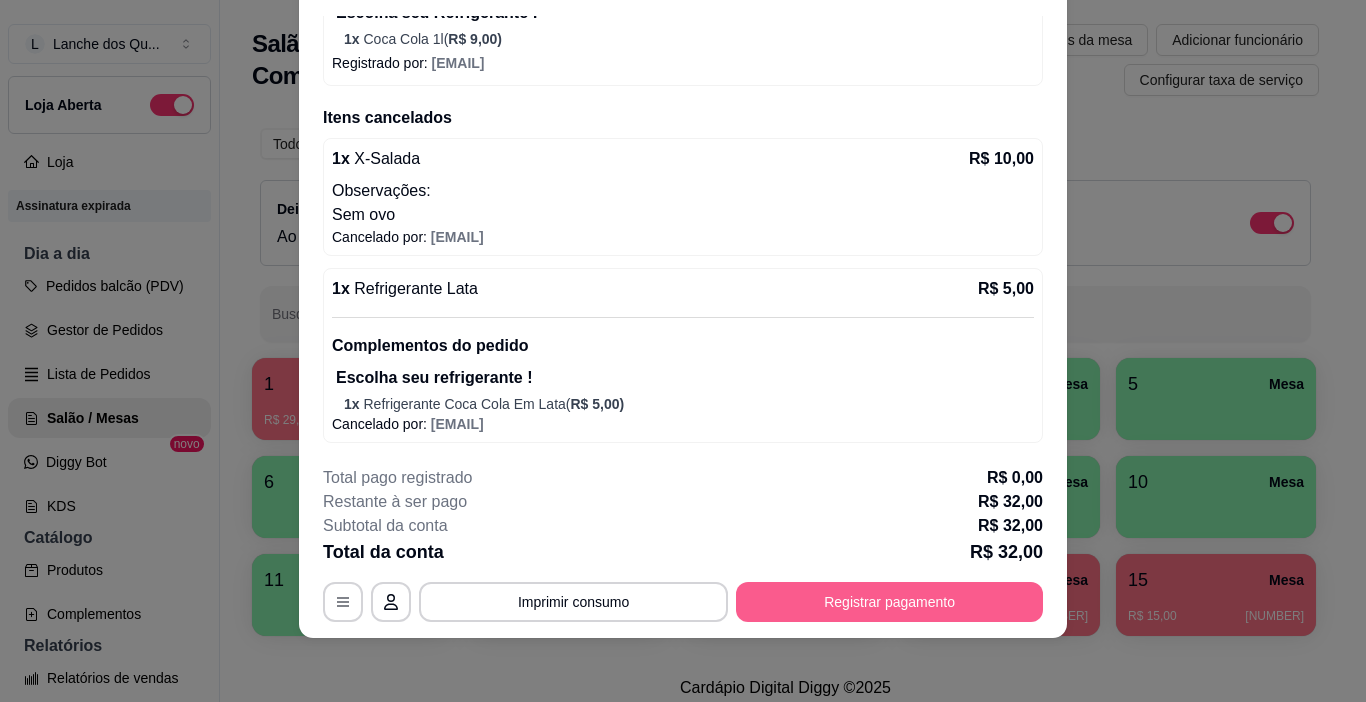 click on "Registrar pagamento" at bounding box center [889, 602] 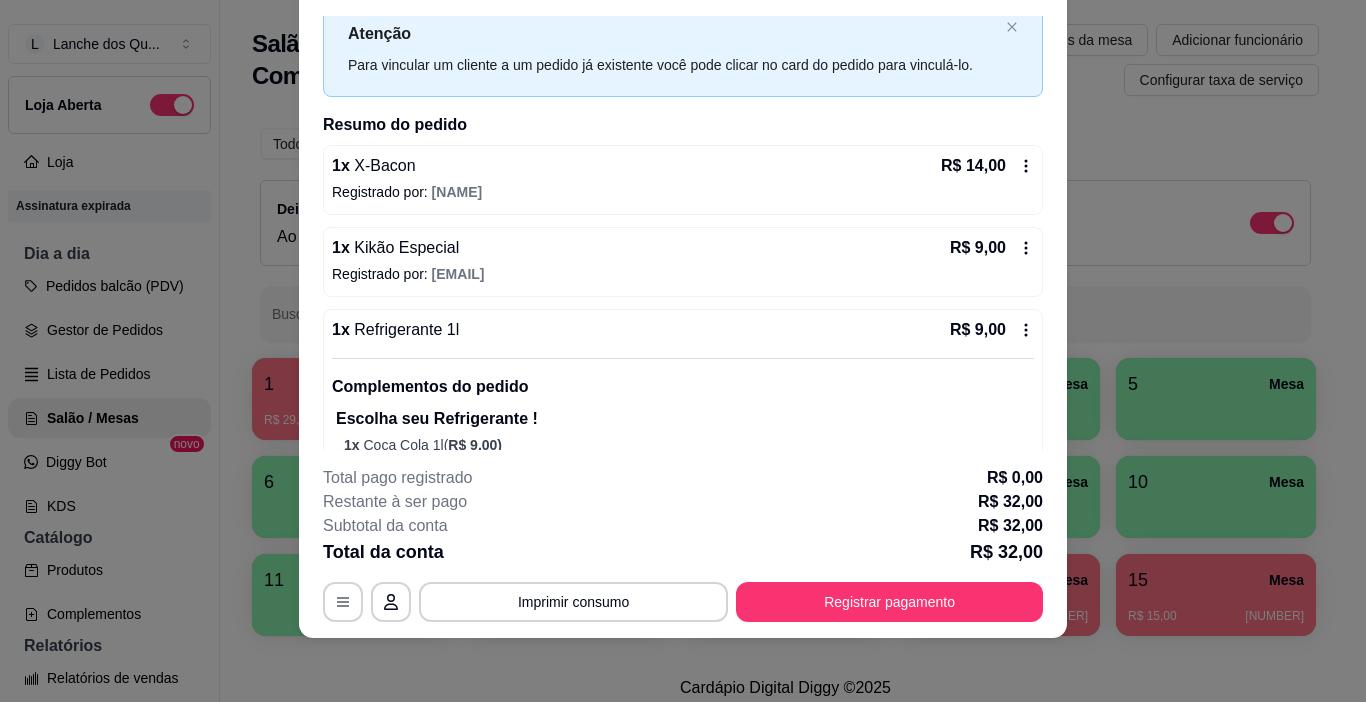 scroll, scrollTop: 0, scrollLeft: 0, axis: both 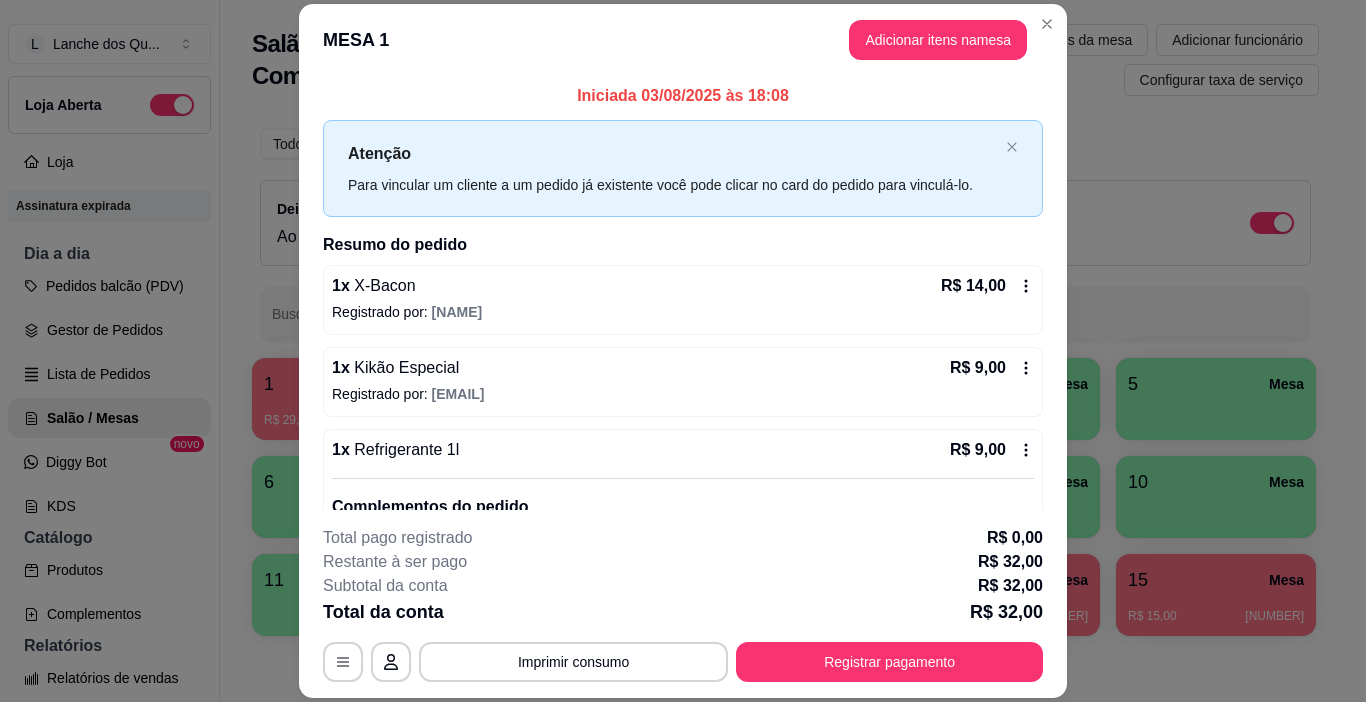 click on "MESA 1 Adicionar itens na  mesa" at bounding box center [683, 40] 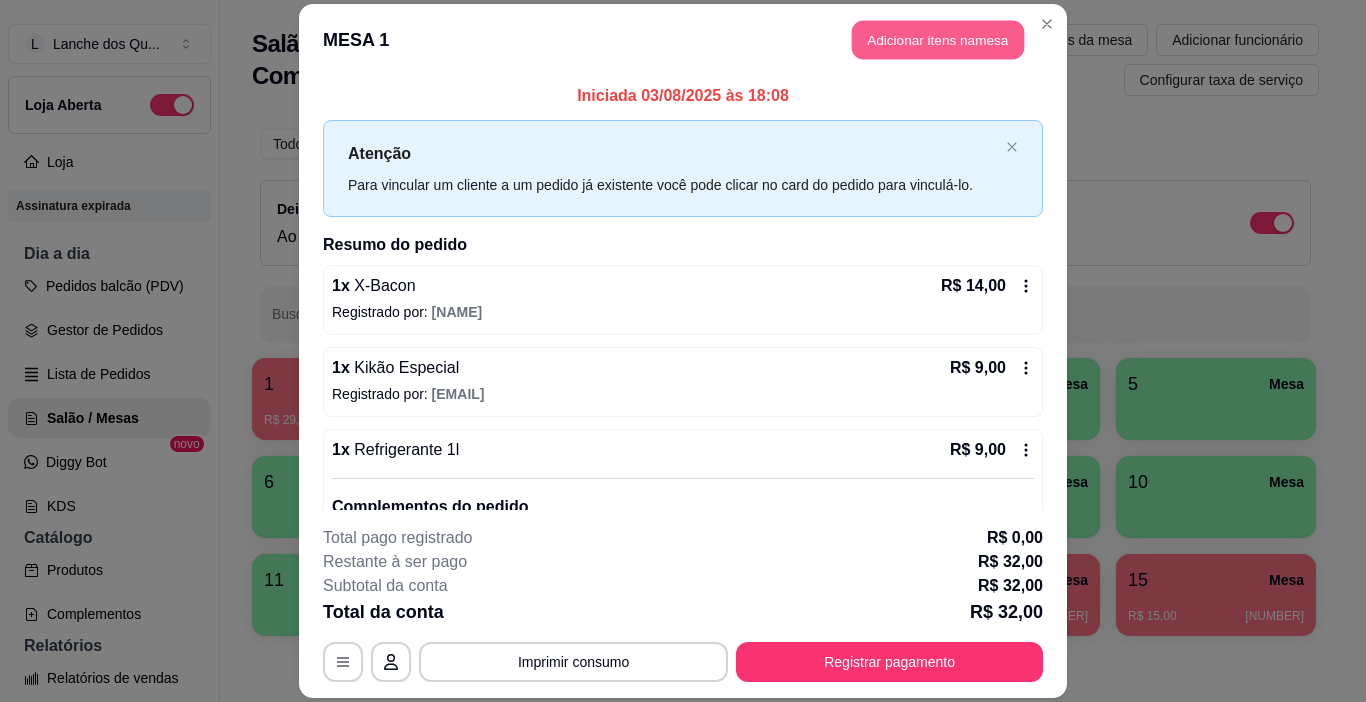 click on "Adicionar itens na  mesa" at bounding box center (938, 39) 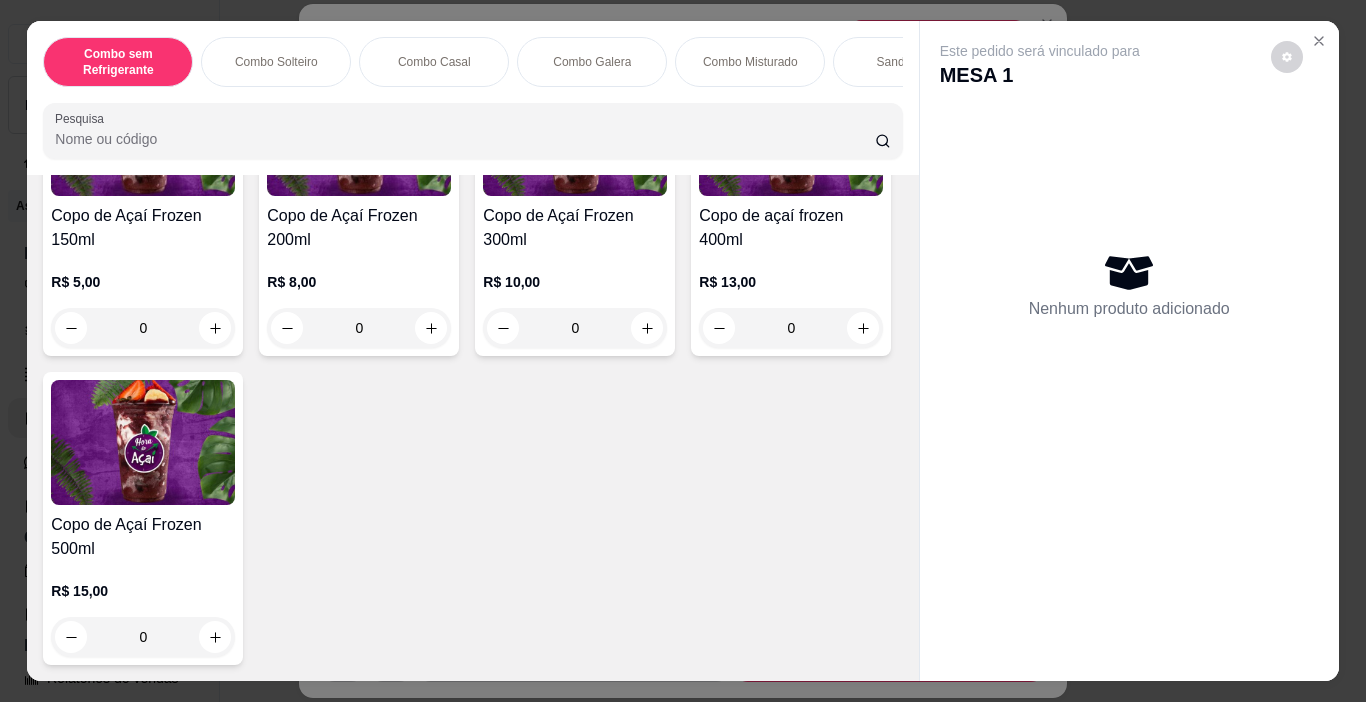 scroll, scrollTop: 5110, scrollLeft: 0, axis: vertical 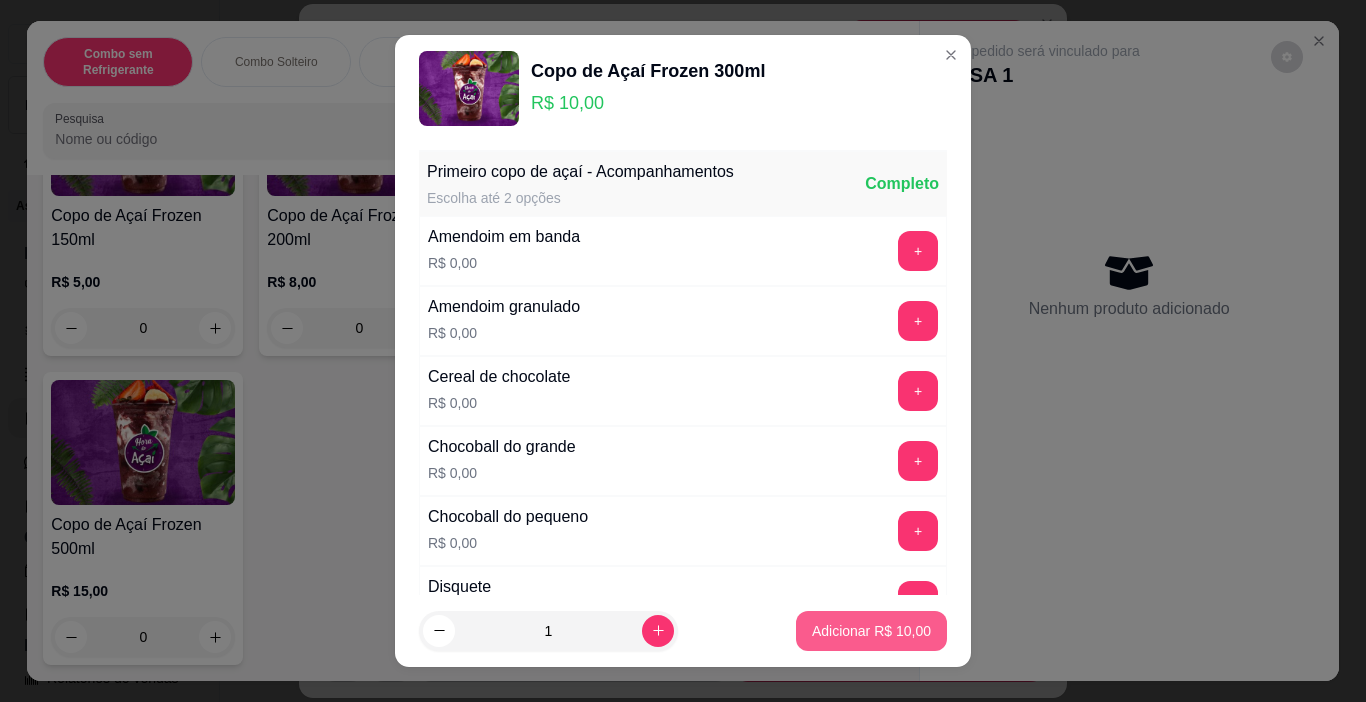 click on "Adicionar   R$ 10,00" at bounding box center (871, 631) 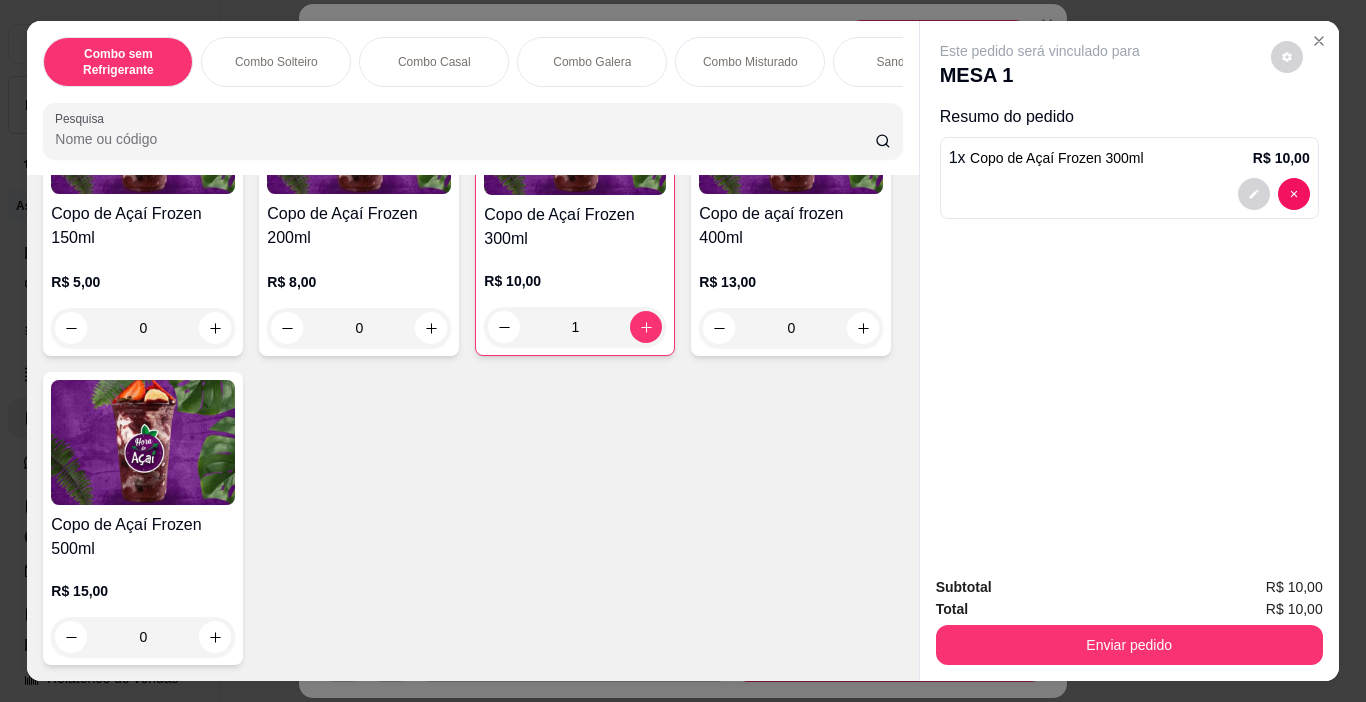 click on "Enviar pedido" at bounding box center (1129, 642) 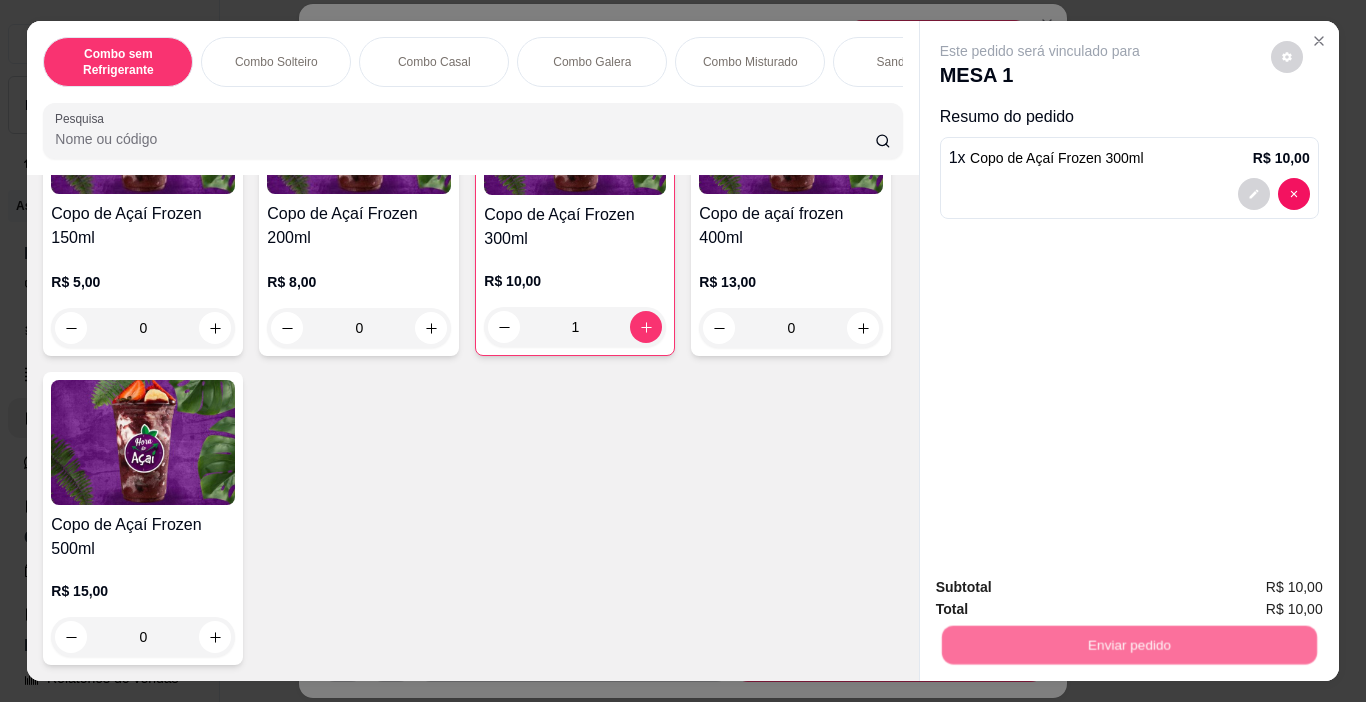 click on "Não registrar e enviar pedido" at bounding box center (1063, 588) 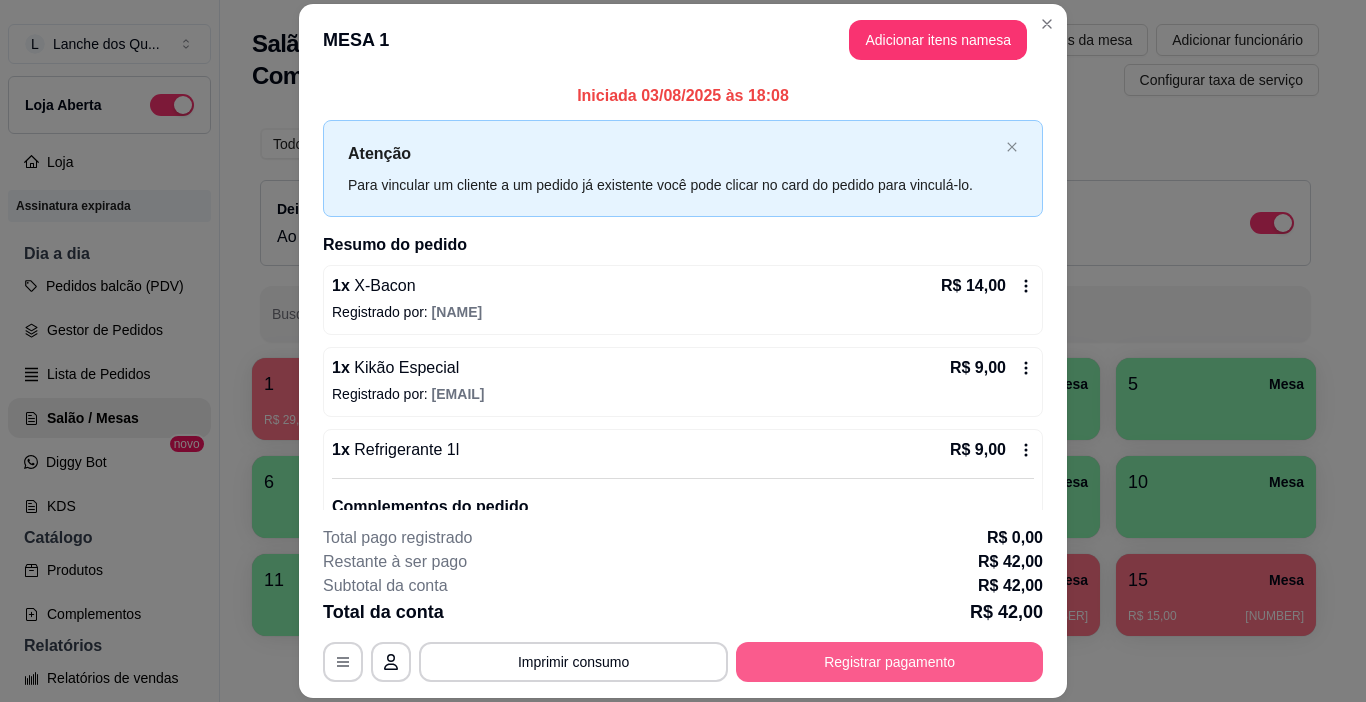 click on "Registrar pagamento" at bounding box center [889, 662] 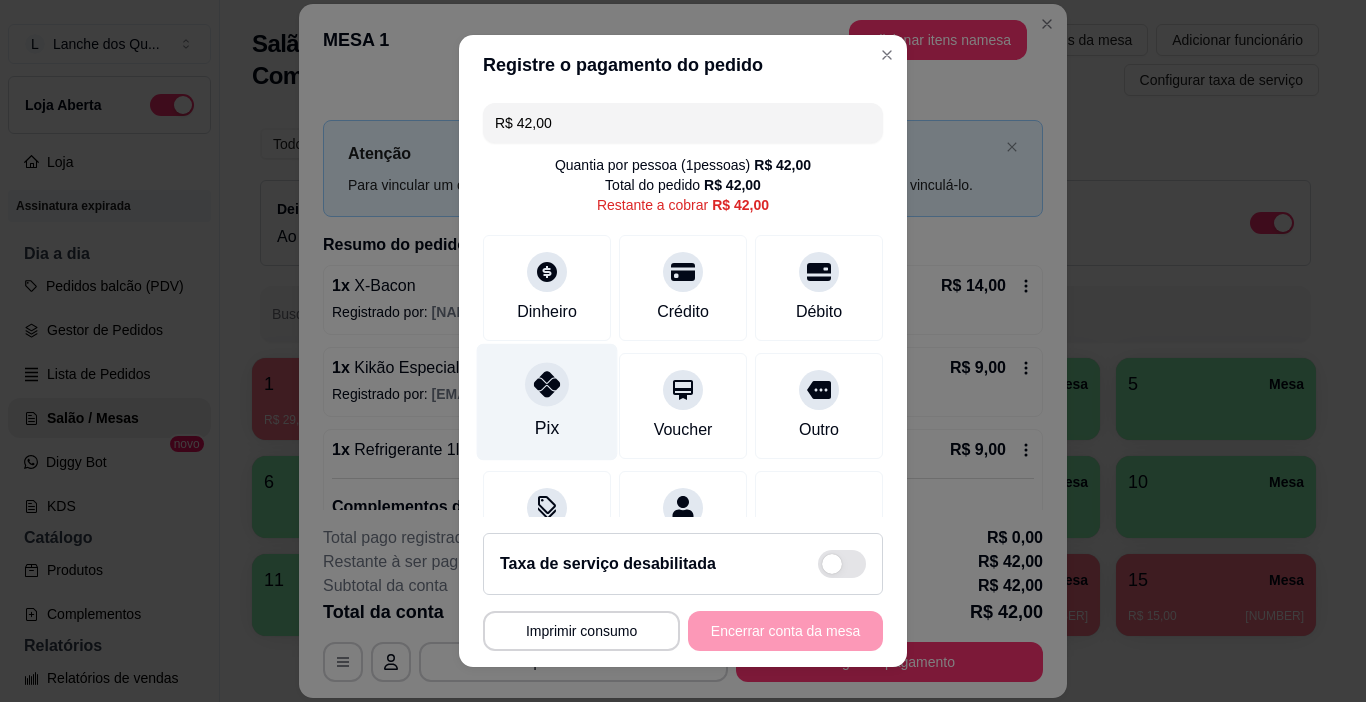 click at bounding box center (547, 385) 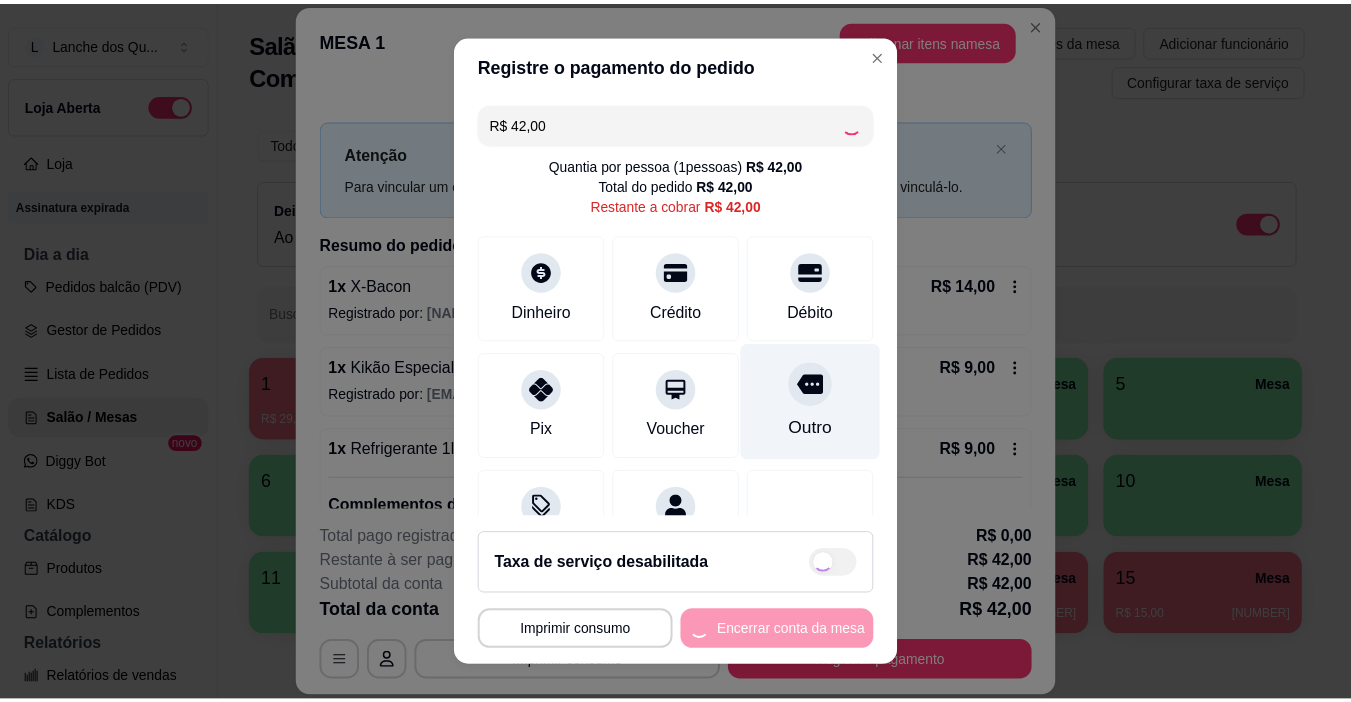 scroll, scrollTop: 92, scrollLeft: 0, axis: vertical 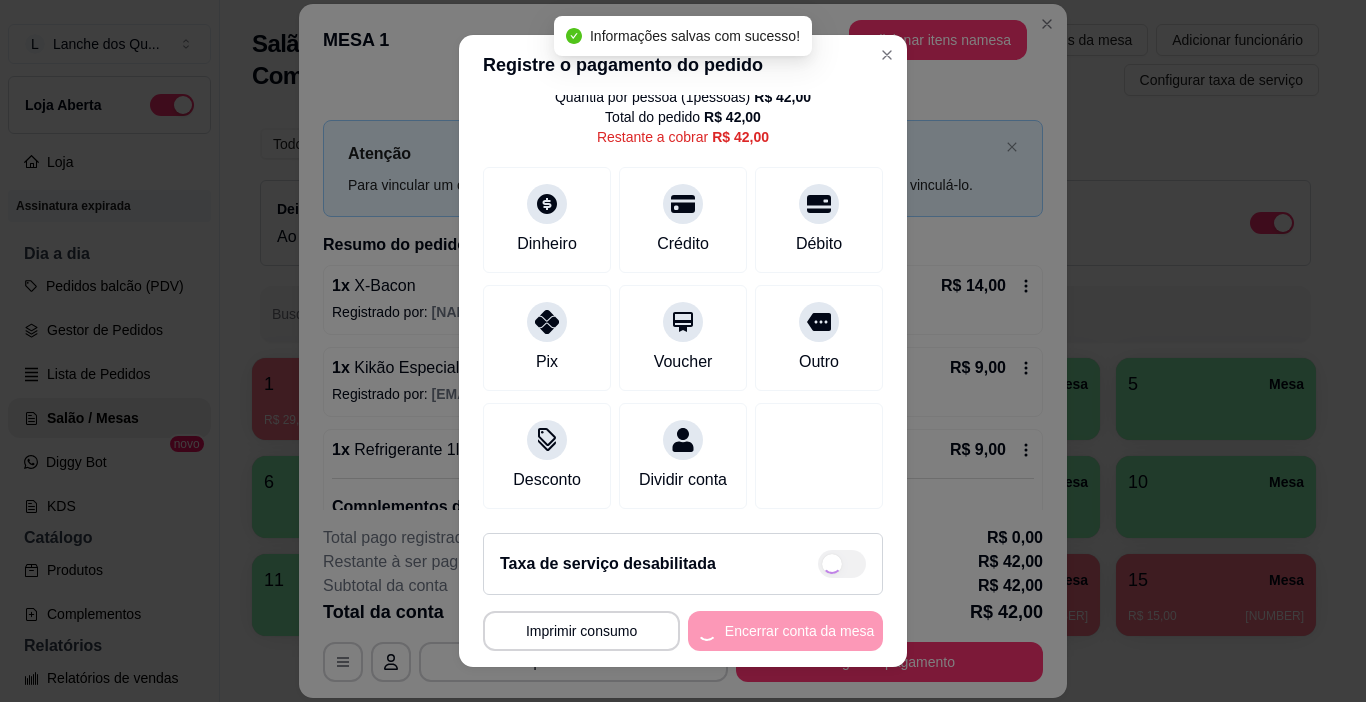 type on "R$ 0,00" 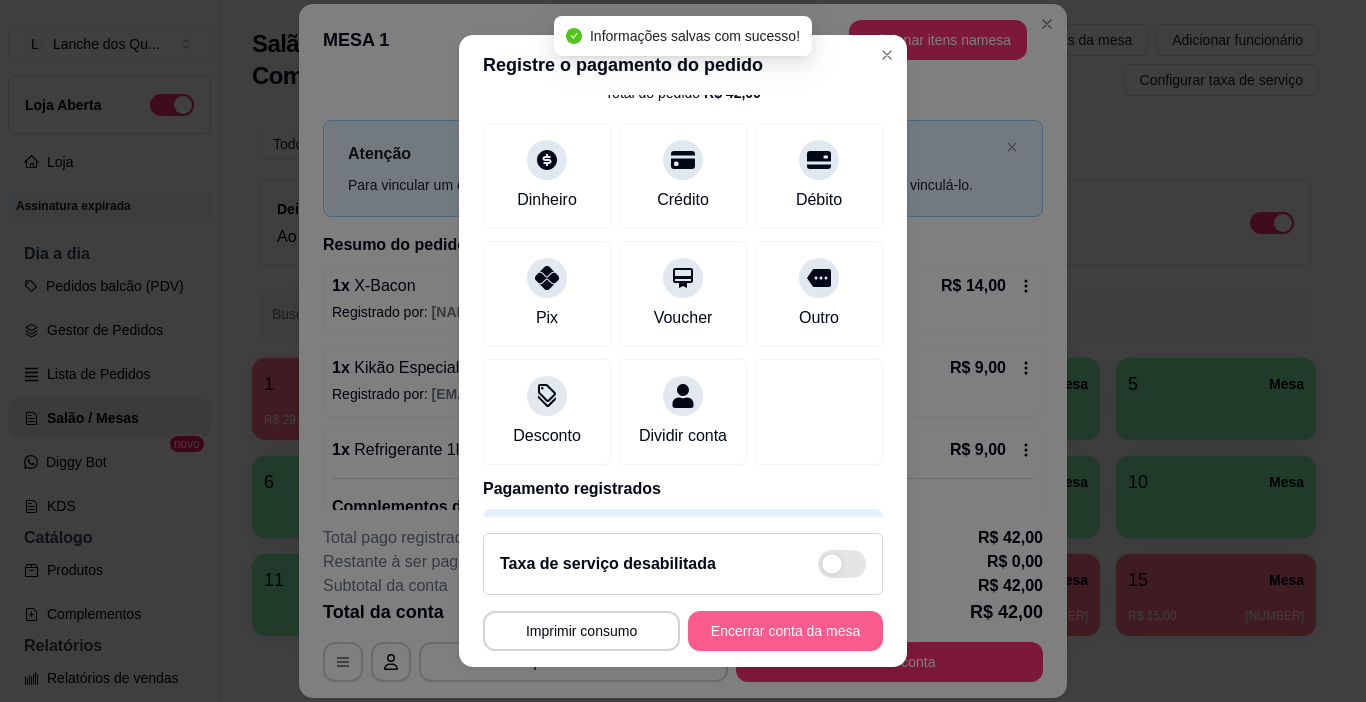 click on "Encerrar conta da mesa" at bounding box center [785, 631] 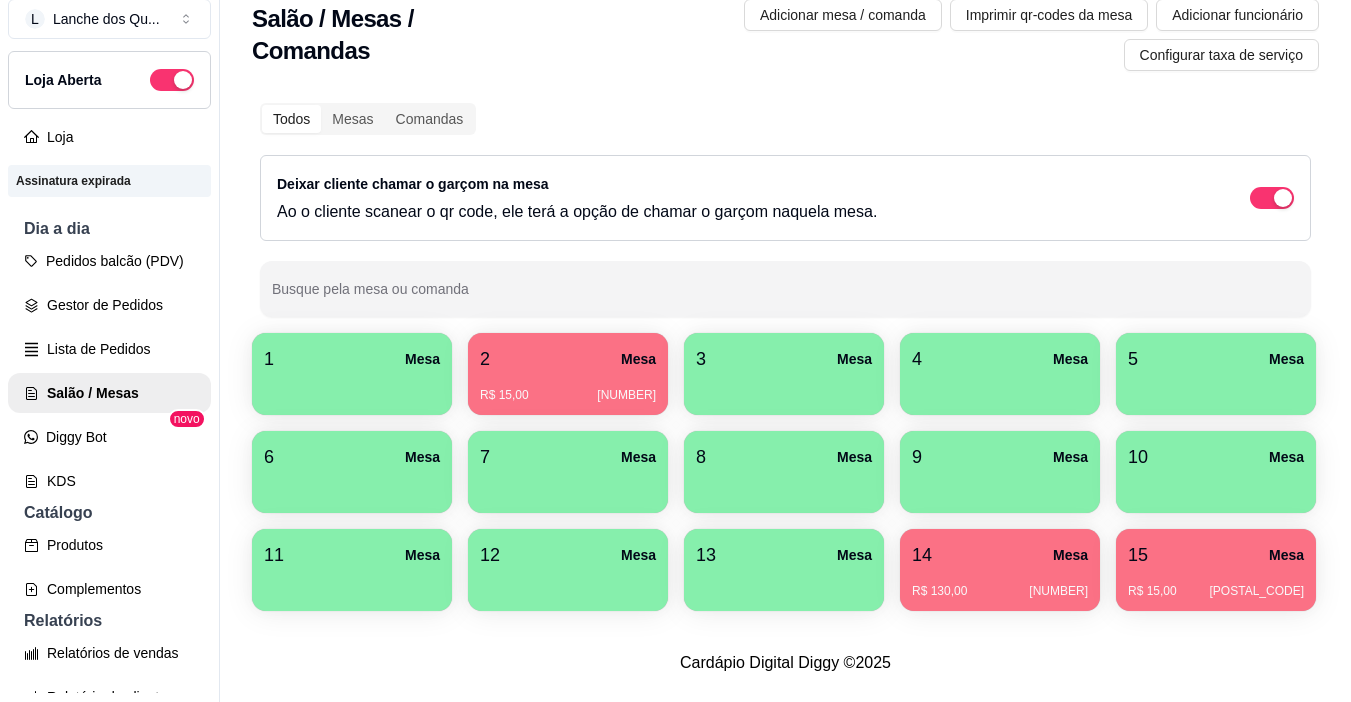 scroll, scrollTop: 32, scrollLeft: 0, axis: vertical 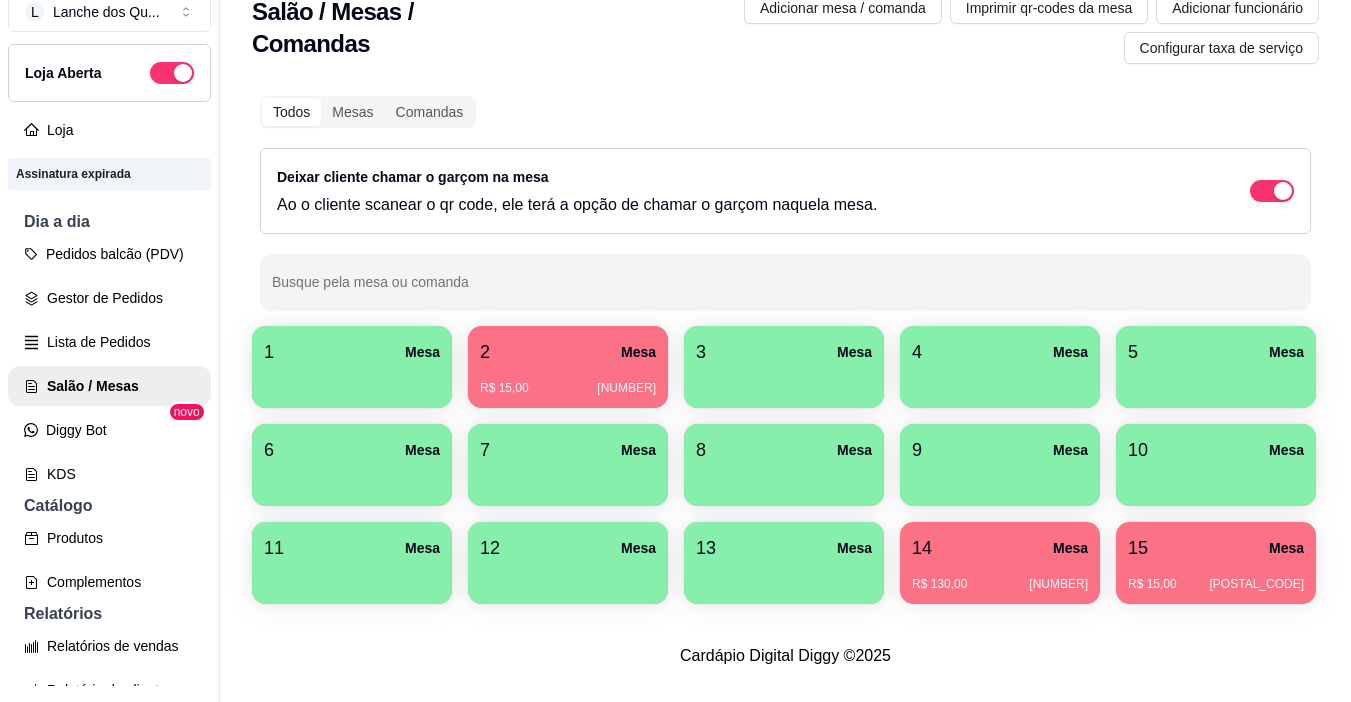 click on "Todos Mesas Comandas Deixar cliente chamar o garçom na mesa Ao o cliente scanear o qr code, ele terá a opção de chamar o garçom naquela mesa. Busque pela mesa ou comanda 1 Mesa 2 Mesa R$ 15,00 2756 3 Mesa 4 Mesa 5 Mesa 6 Mesa 7 Mesa 8 Mesa 9 Mesa 10 Mesa 11 Mesa 12 Mesa 13 Mesa 14 Mesa R$ 130,00 93362 15 Mesa R$ 15,00 73357" at bounding box center (785, 352) 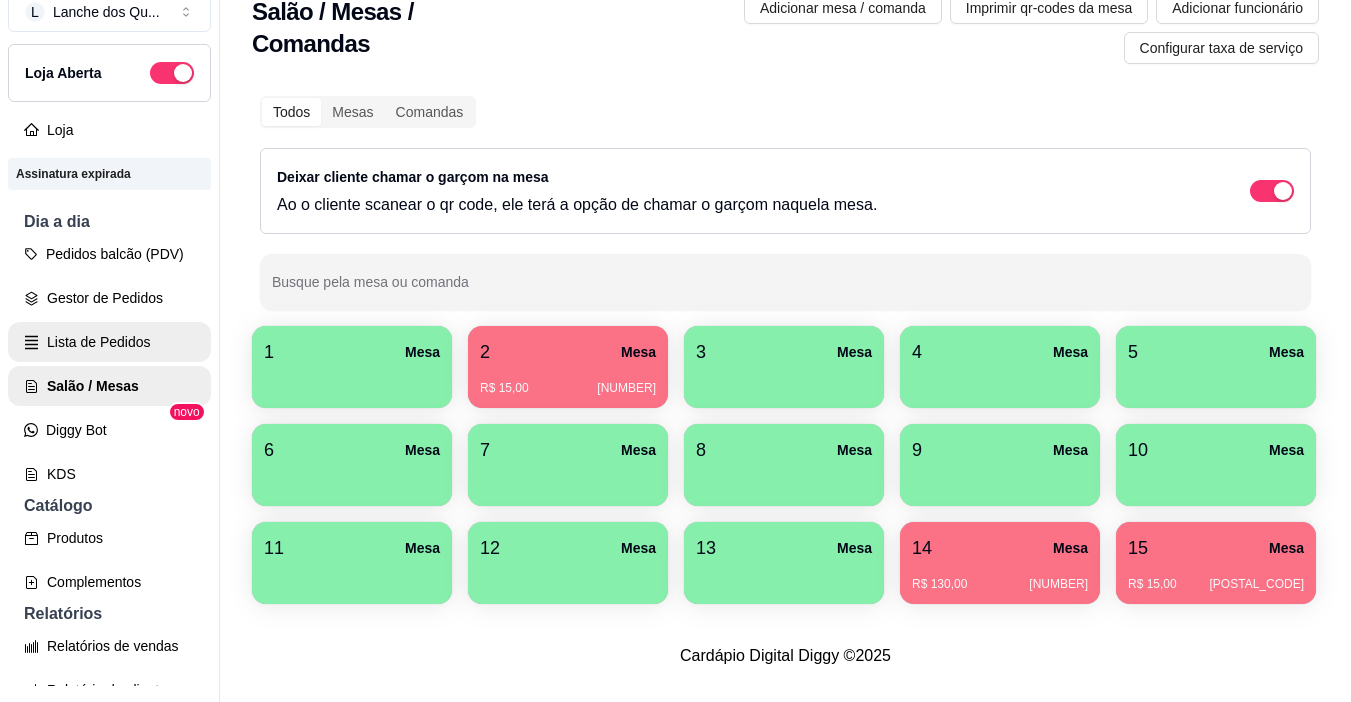 click on "Lista de Pedidos" at bounding box center [109, 342] 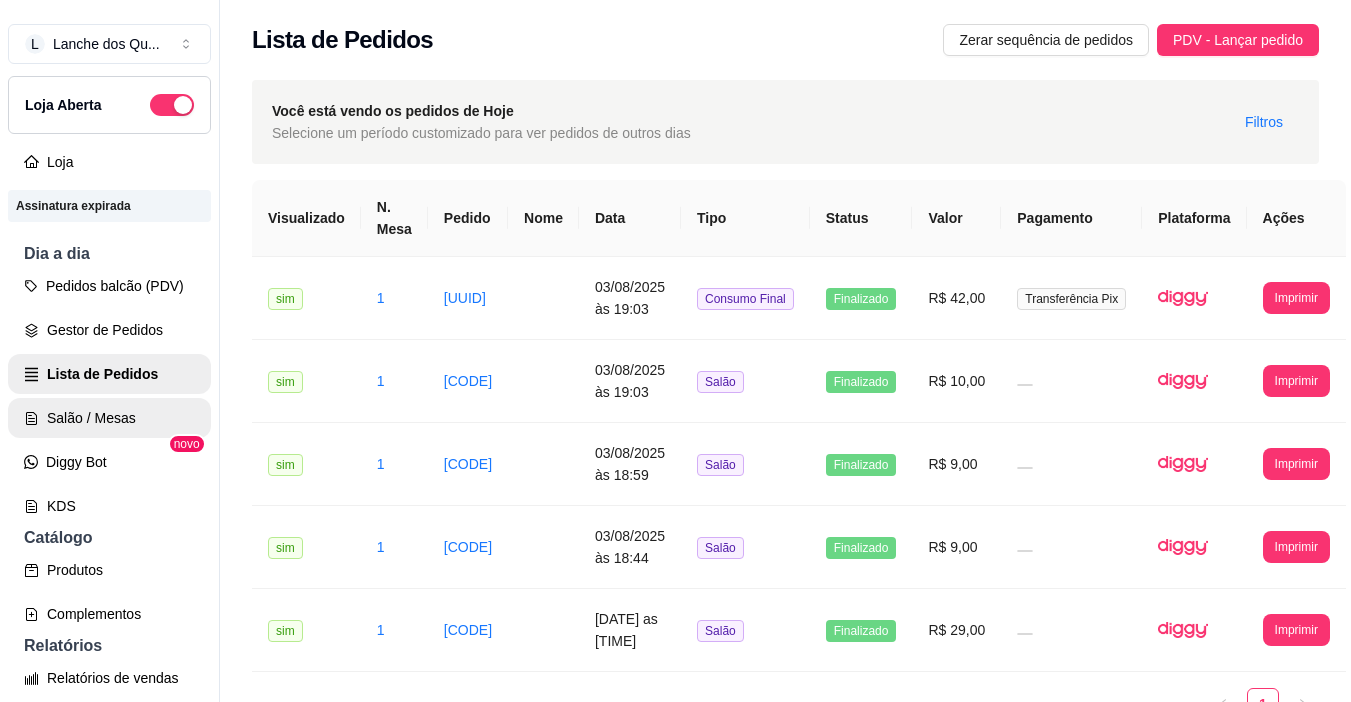click on "Salão / Mesas" at bounding box center (109, 418) 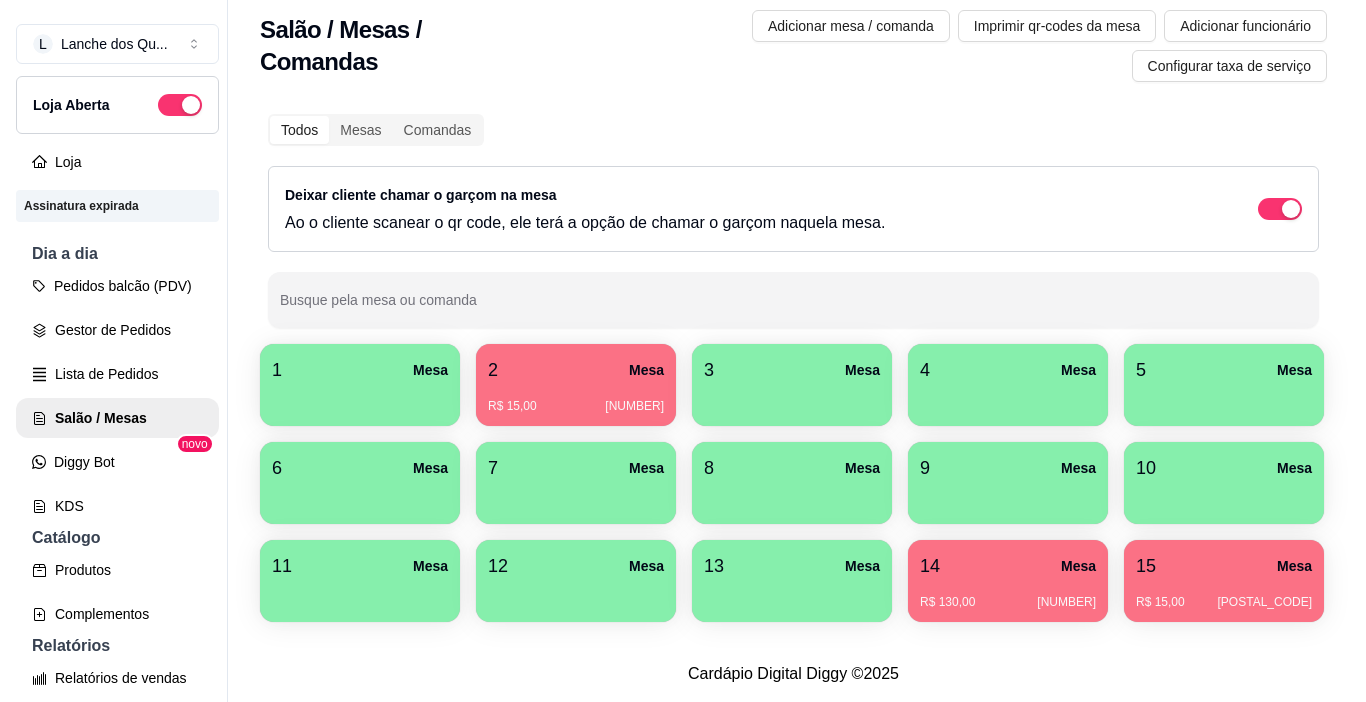 scroll, scrollTop: 127, scrollLeft: 0, axis: vertical 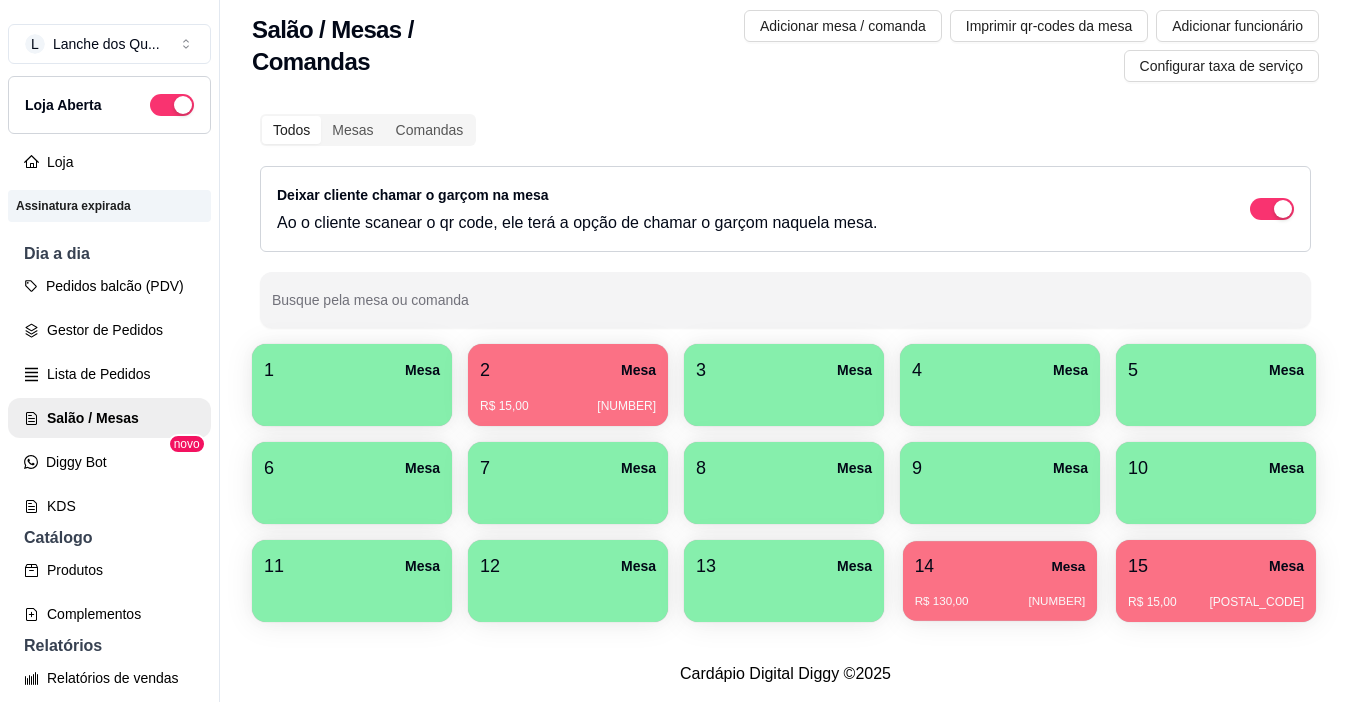 click on "R$ 130,00 93362" at bounding box center (1000, 594) 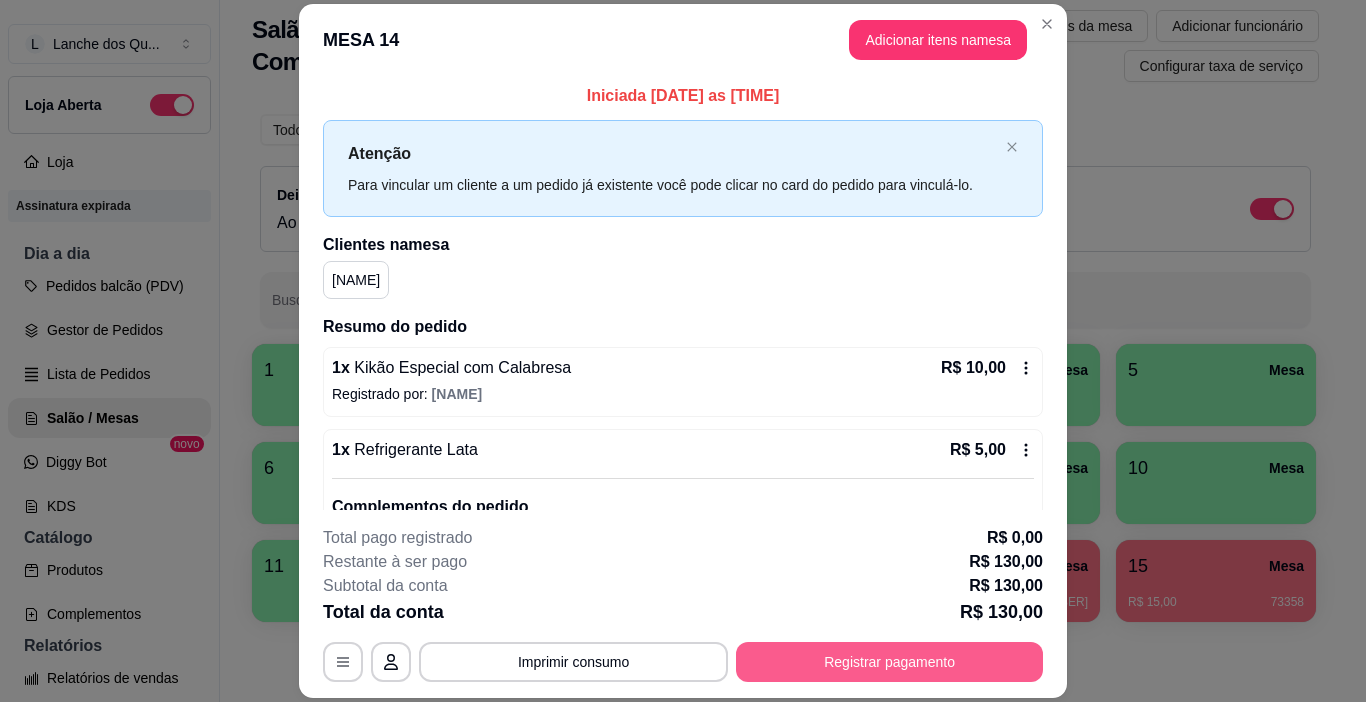 click on "Registrar pagamento" at bounding box center [889, 662] 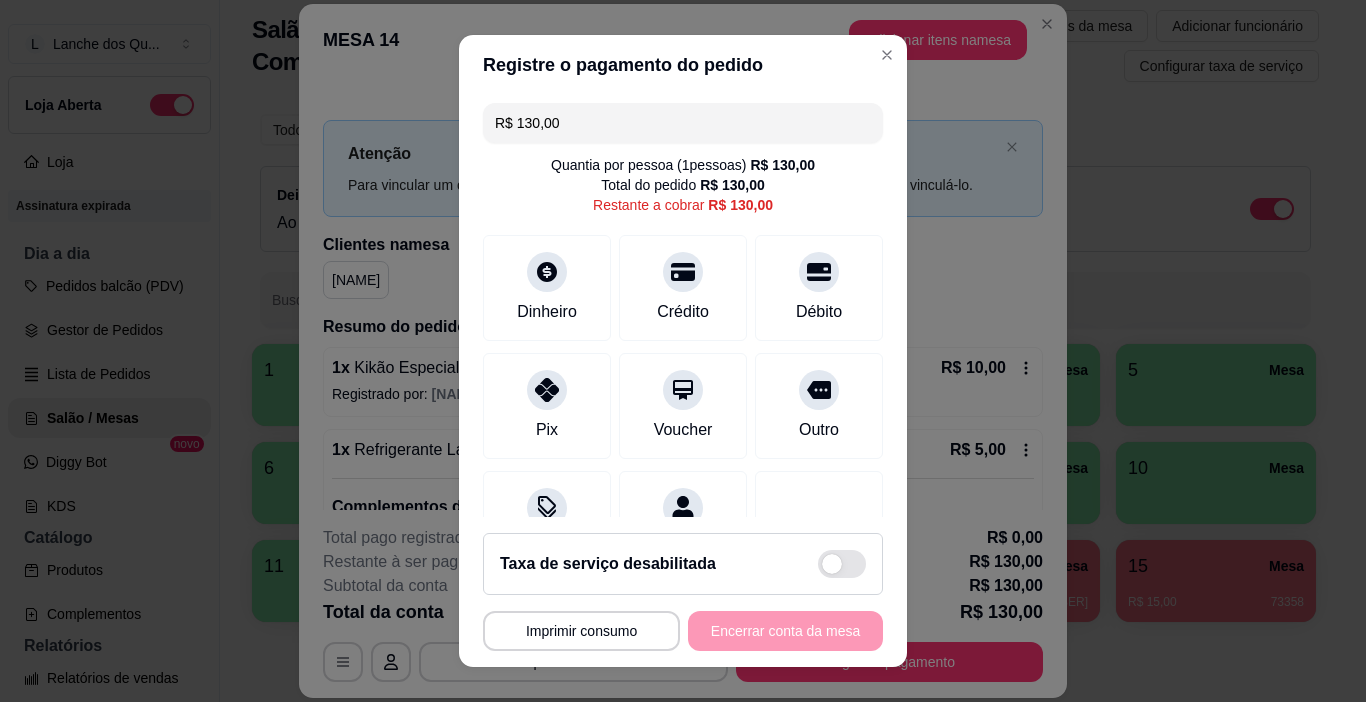 drag, startPoint x: 583, startPoint y: 122, endPoint x: 287, endPoint y: 145, distance: 296.89224 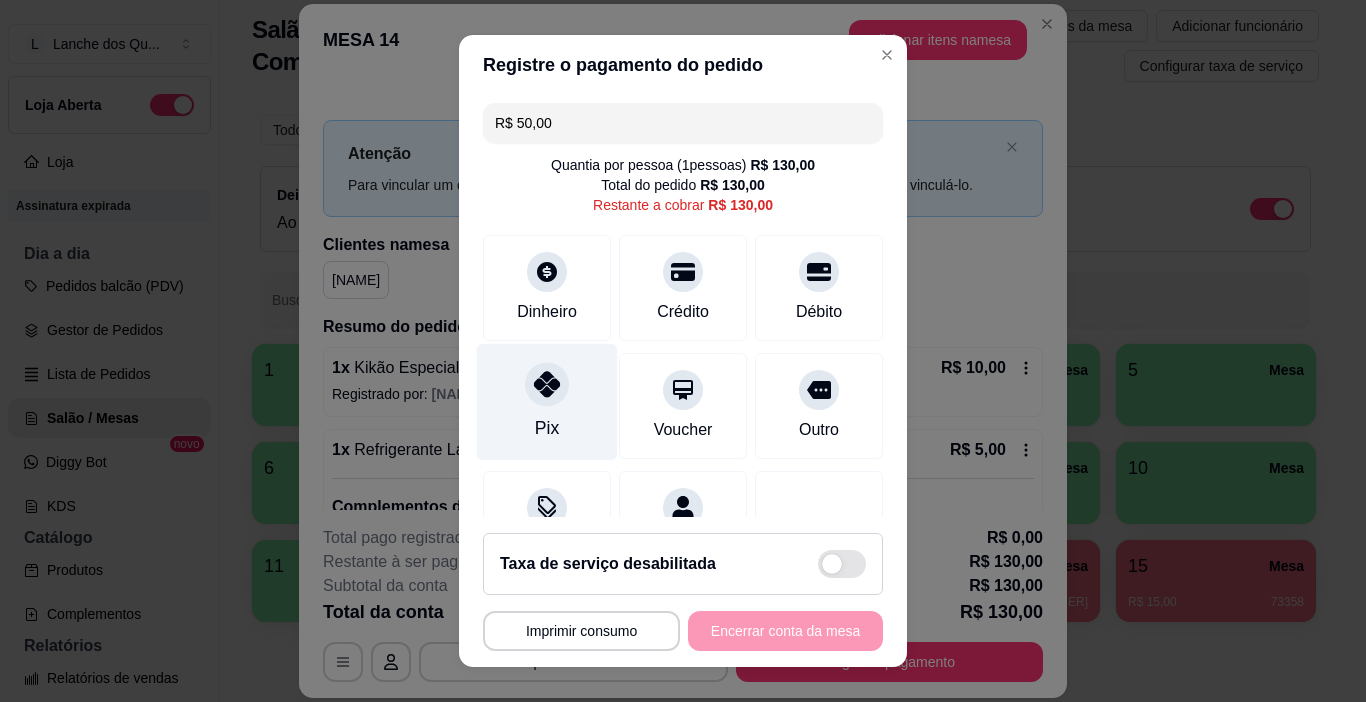 click on "Pix" at bounding box center (547, 402) 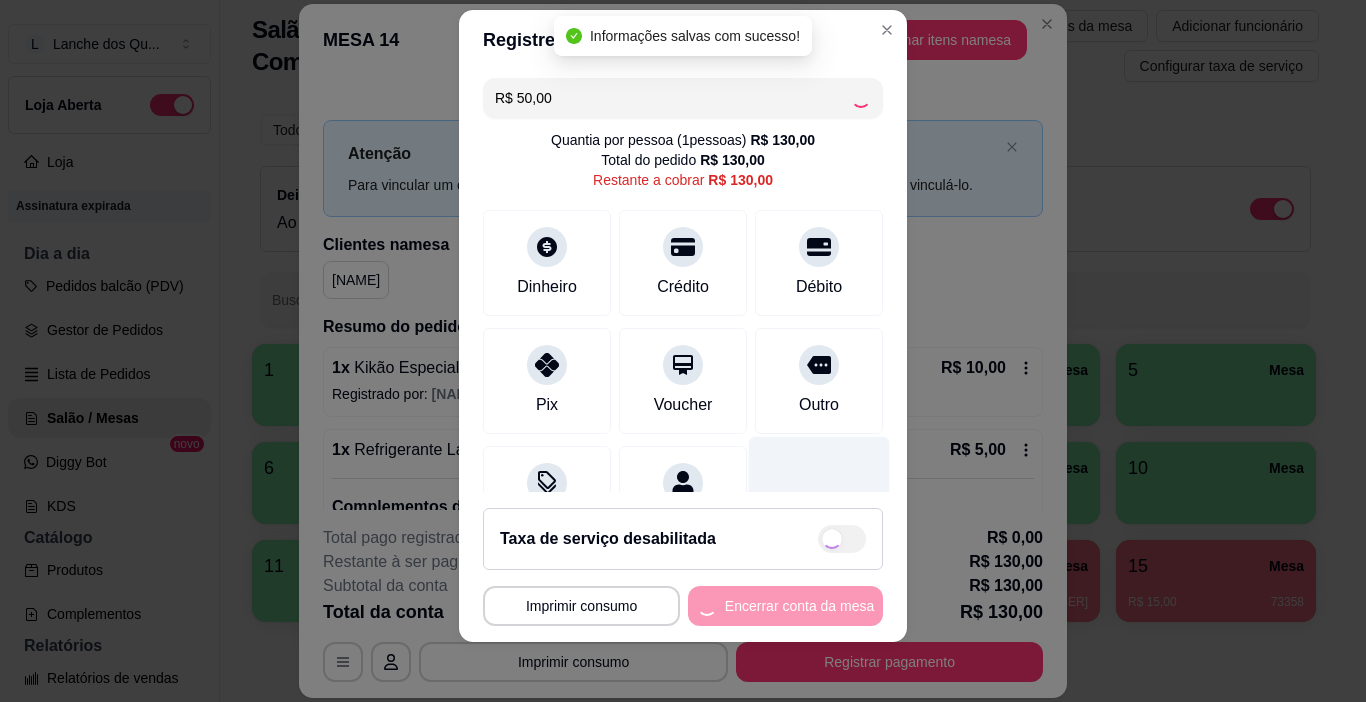 scroll, scrollTop: 29, scrollLeft: 0, axis: vertical 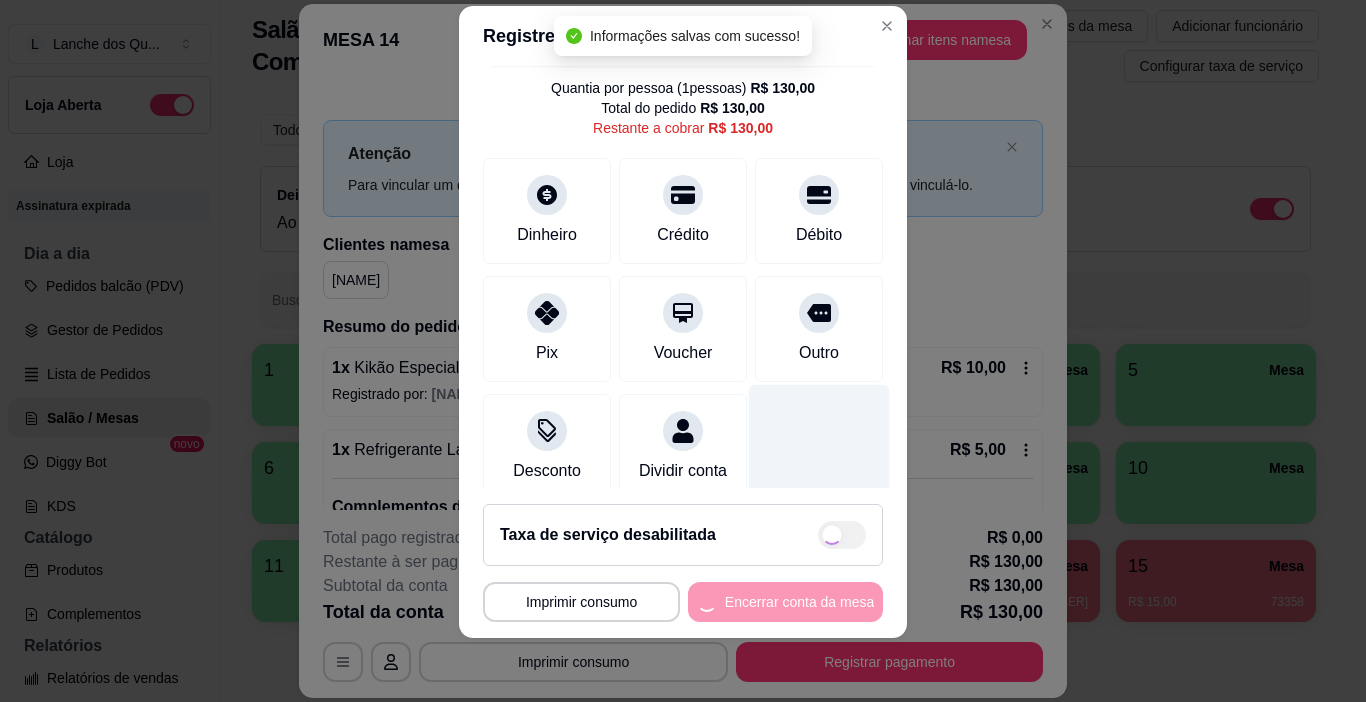 type on "R$ 80,00" 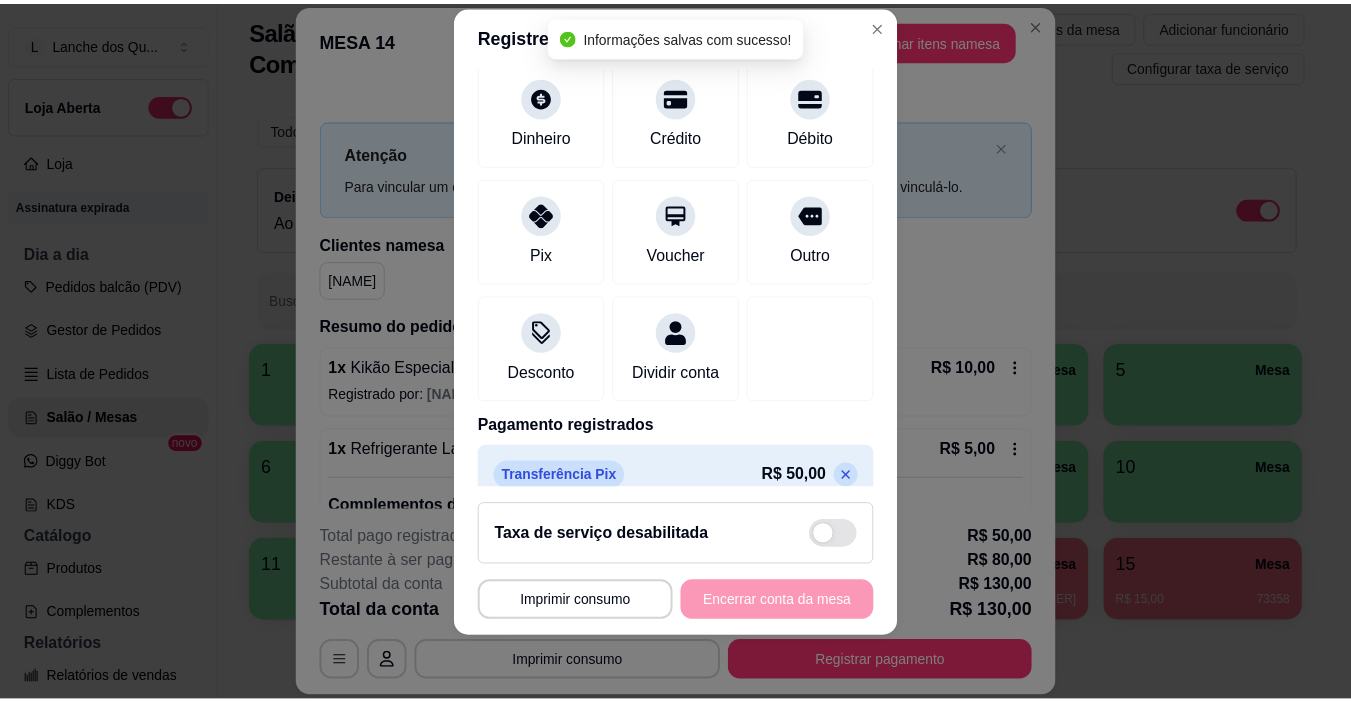 scroll, scrollTop: 196, scrollLeft: 0, axis: vertical 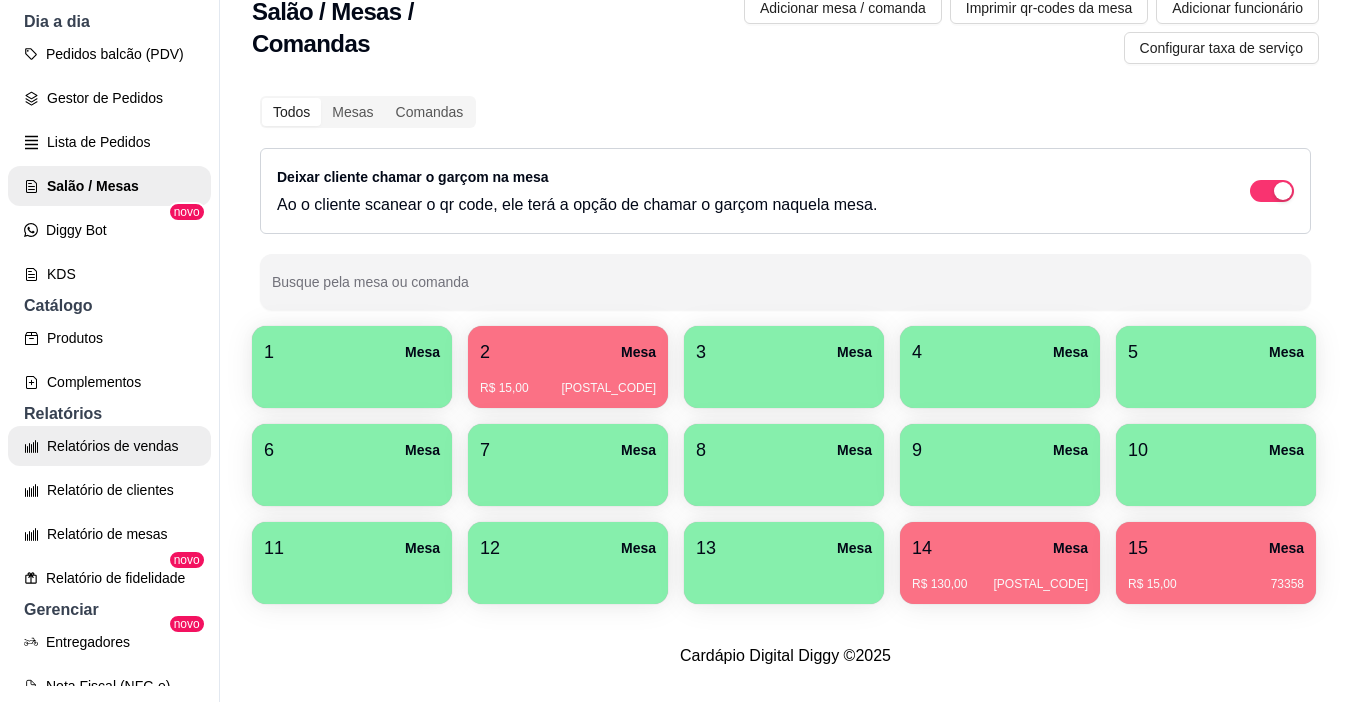 click on "Relatórios de vendas" at bounding box center (109, 446) 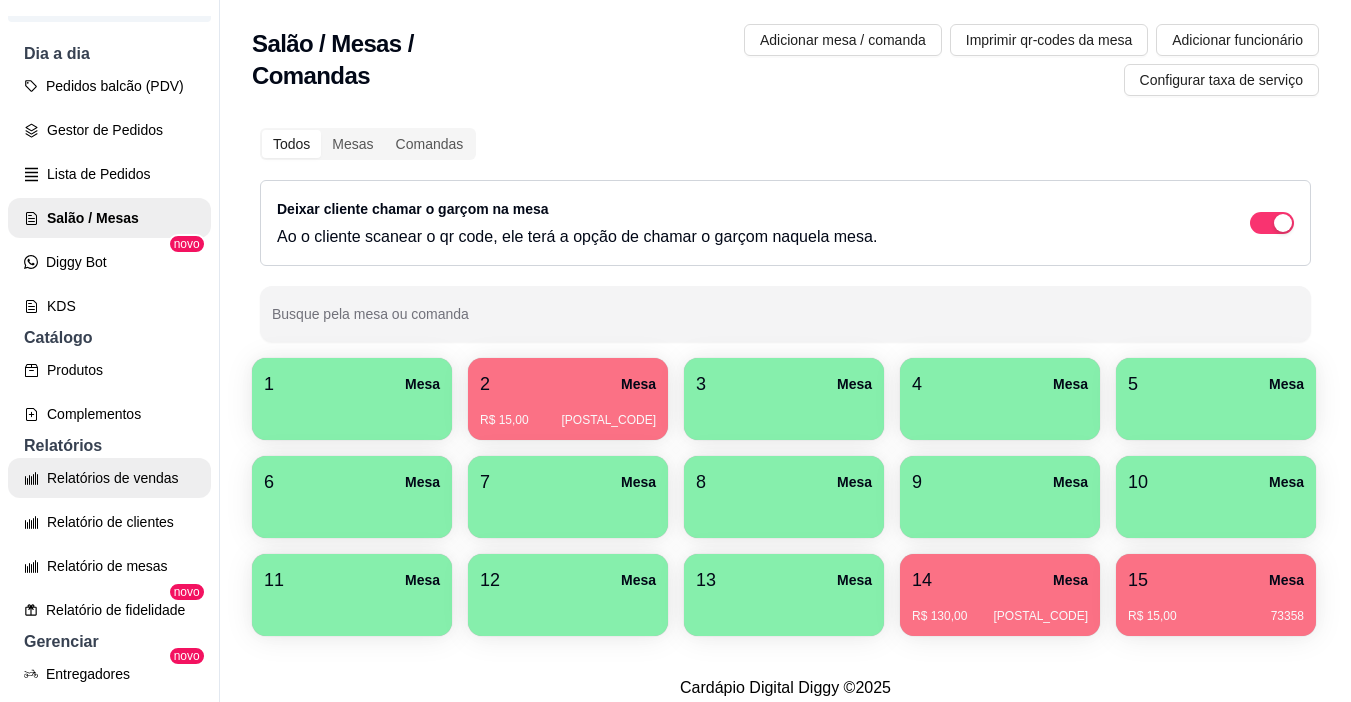select on "ALL" 